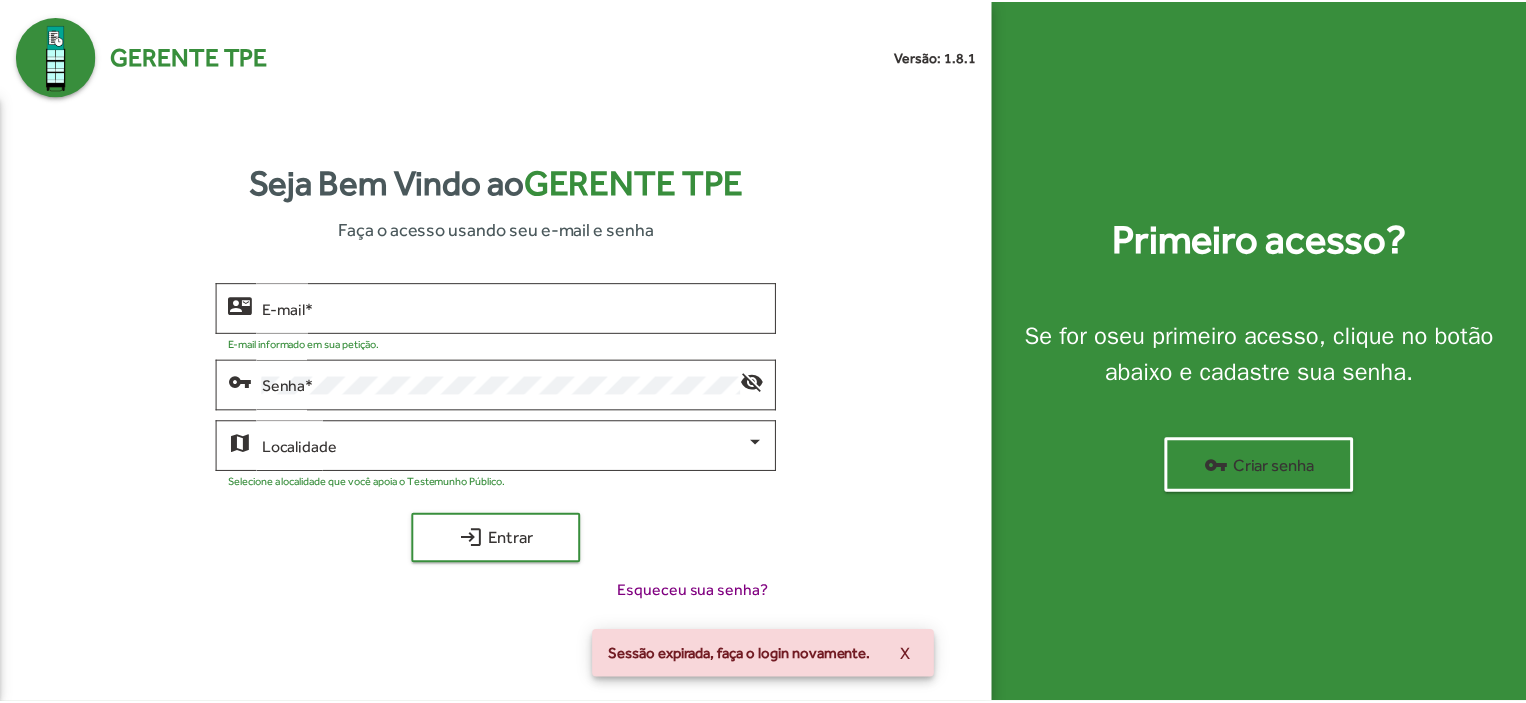 scroll, scrollTop: 0, scrollLeft: 0, axis: both 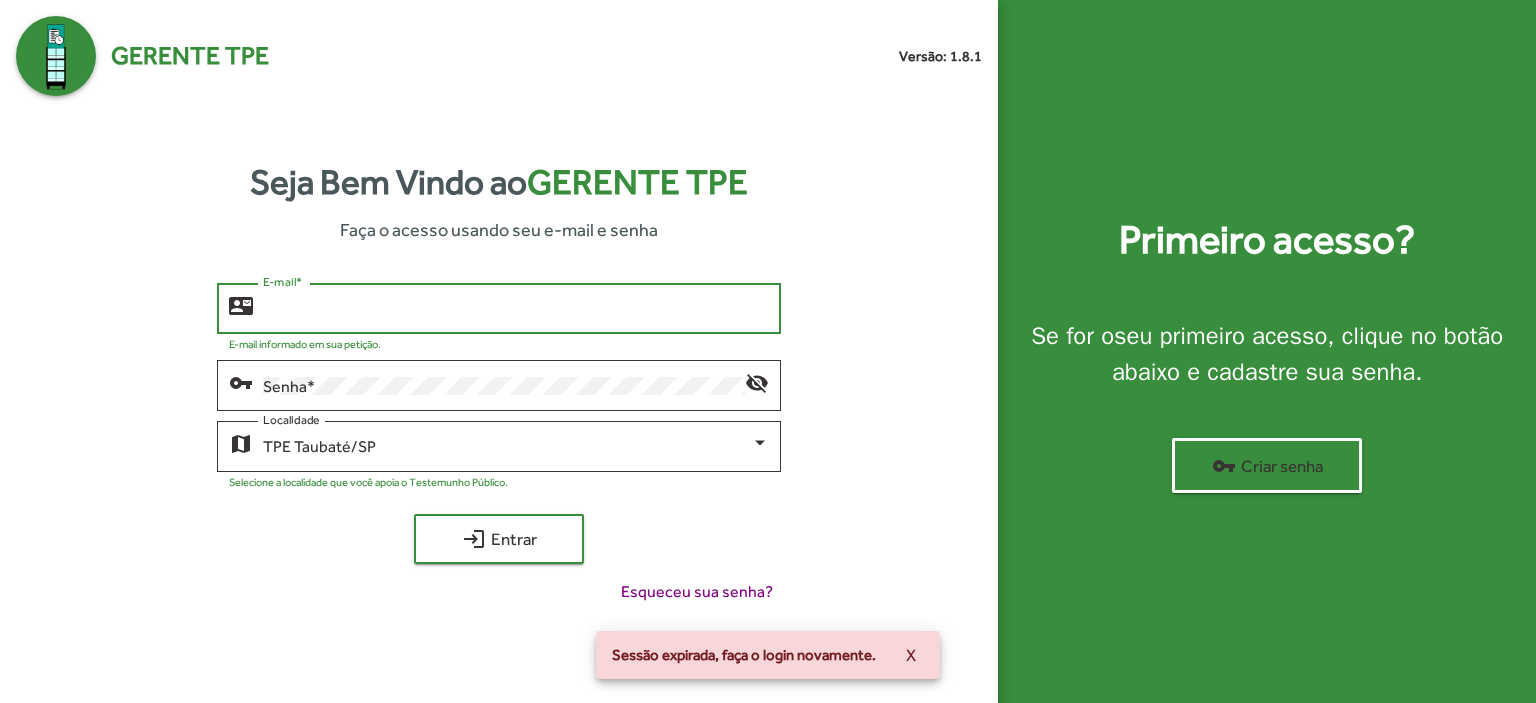 click on "E-mail   *" at bounding box center [516, 309] 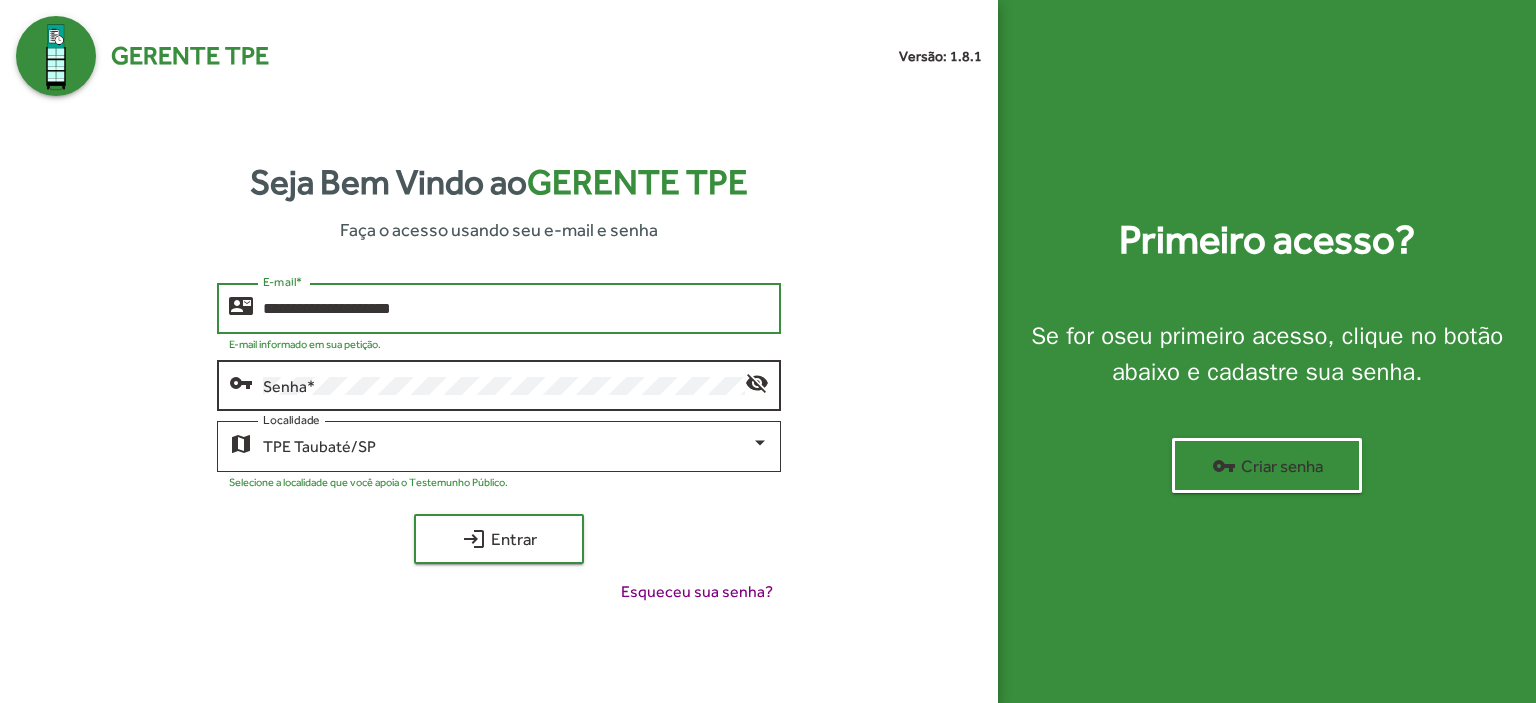 type on "**********" 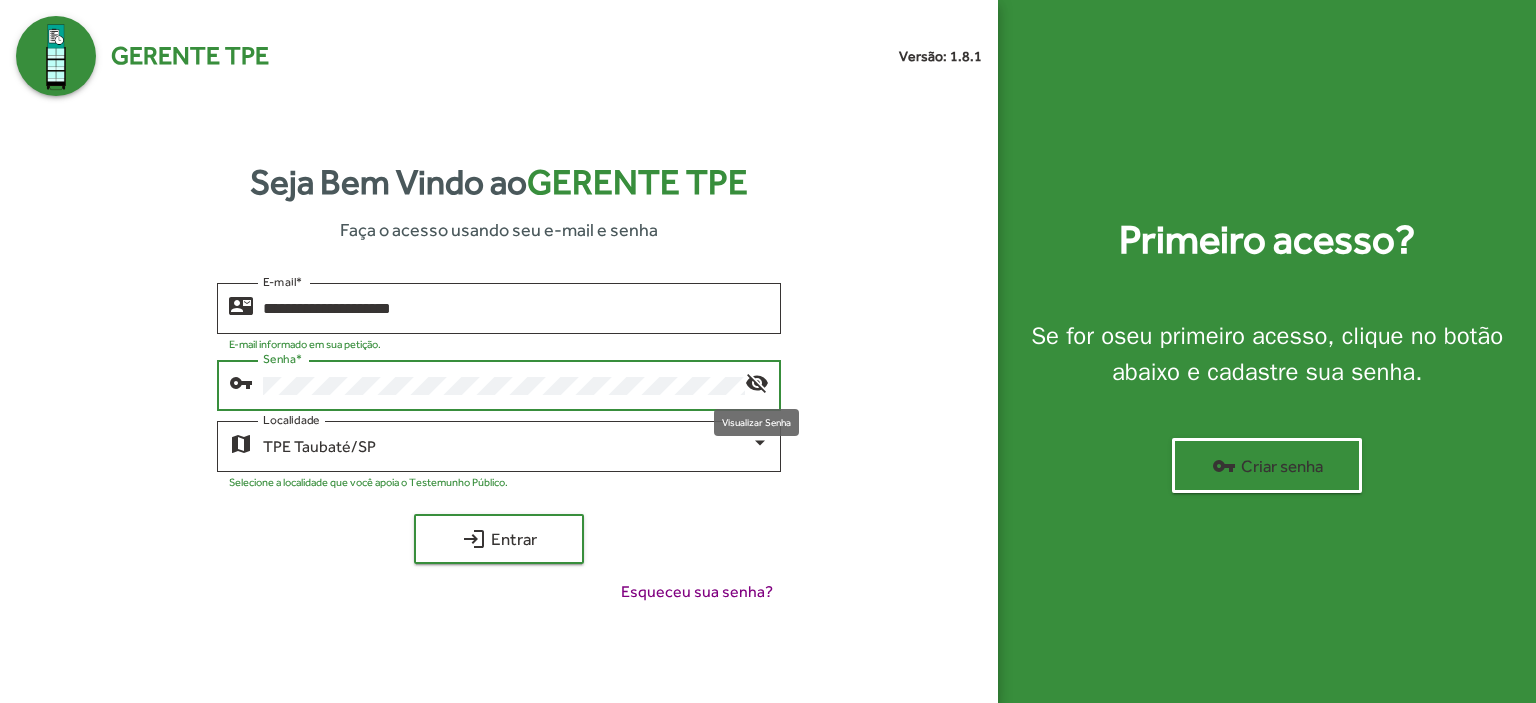 click on "visibility_off" 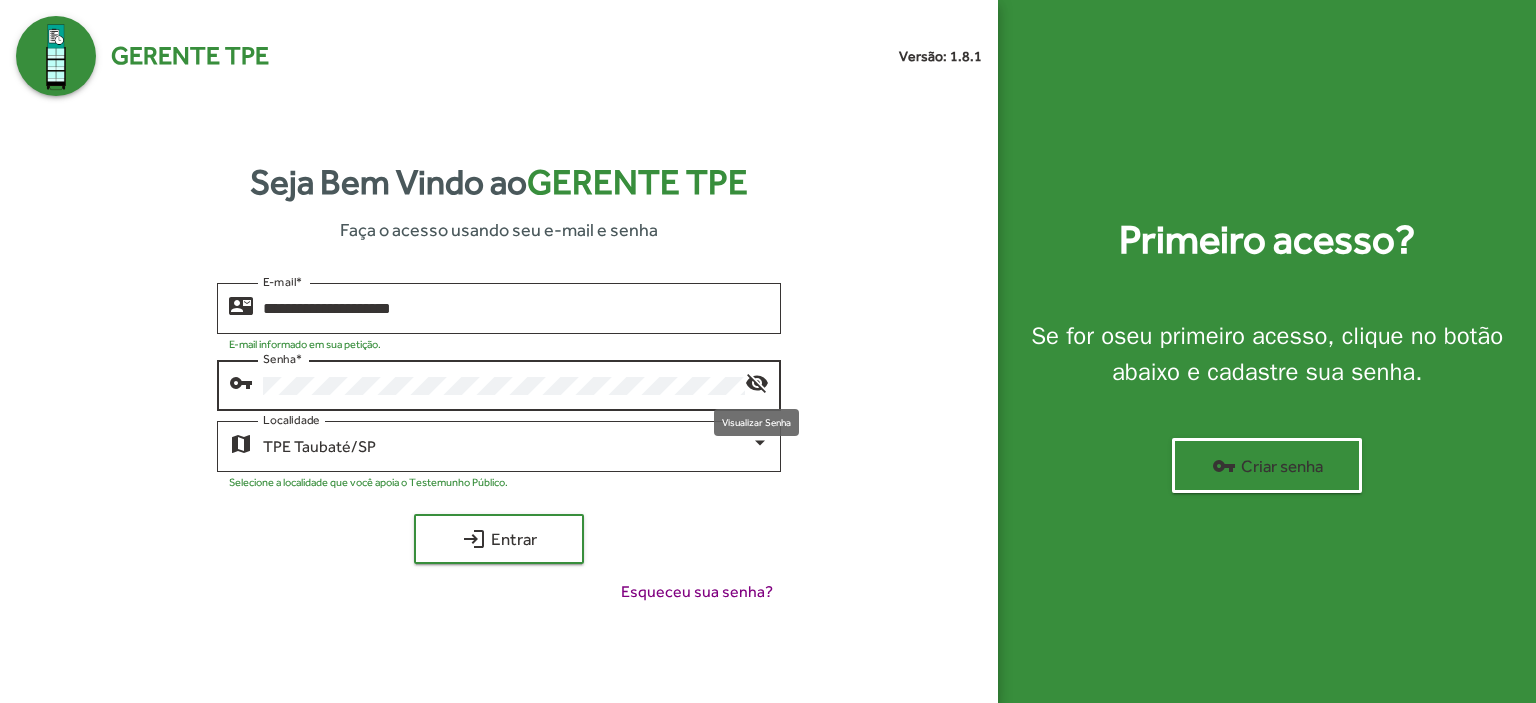 click on "visibility_off" 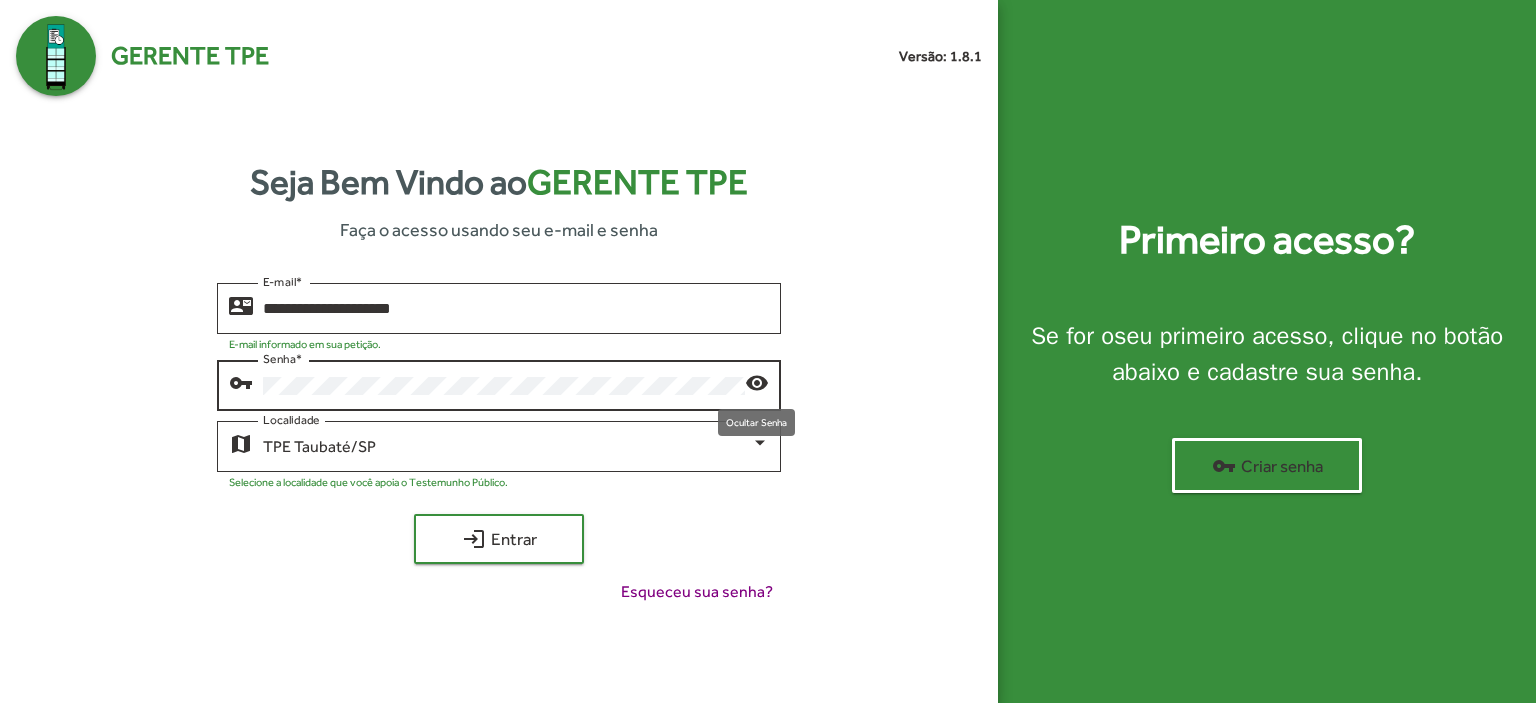 click on "visibility" 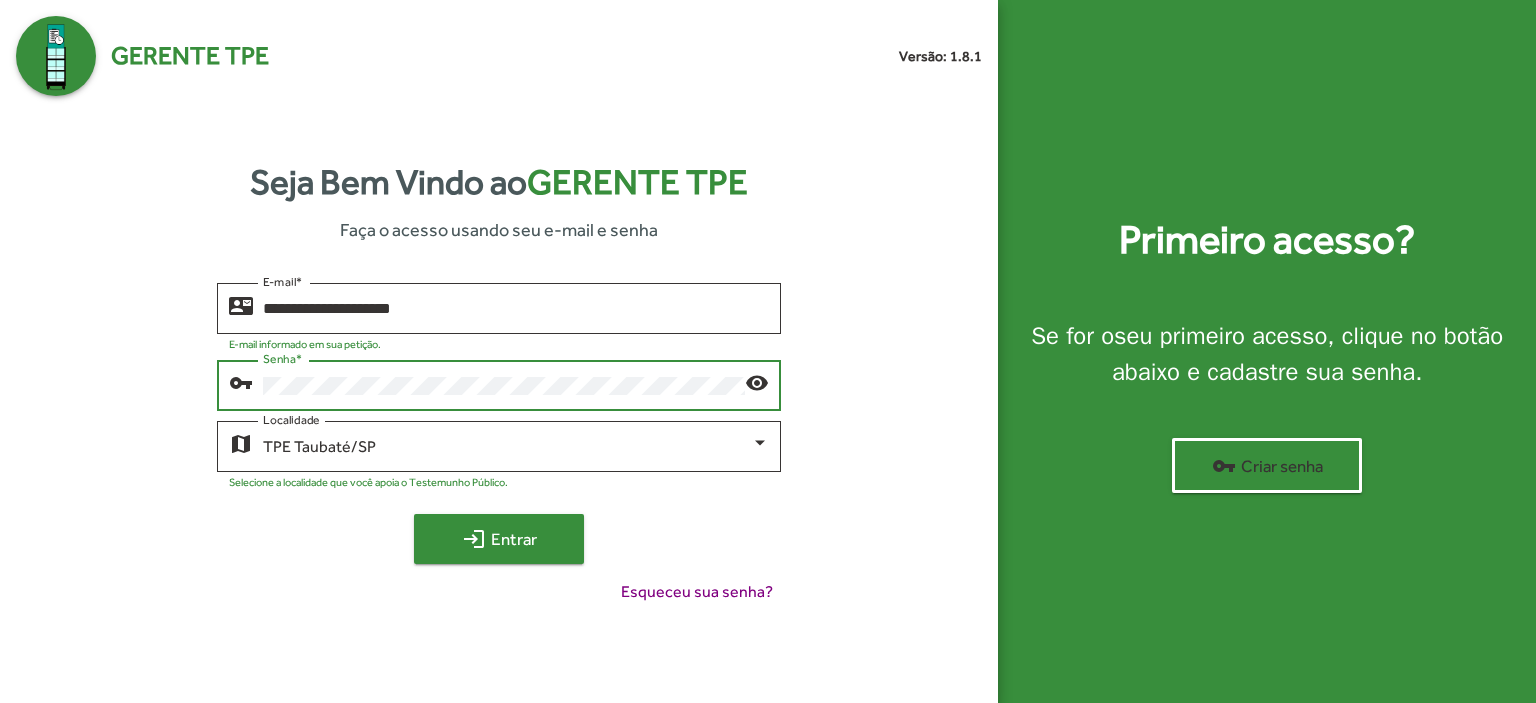 click on "login  Entrar" 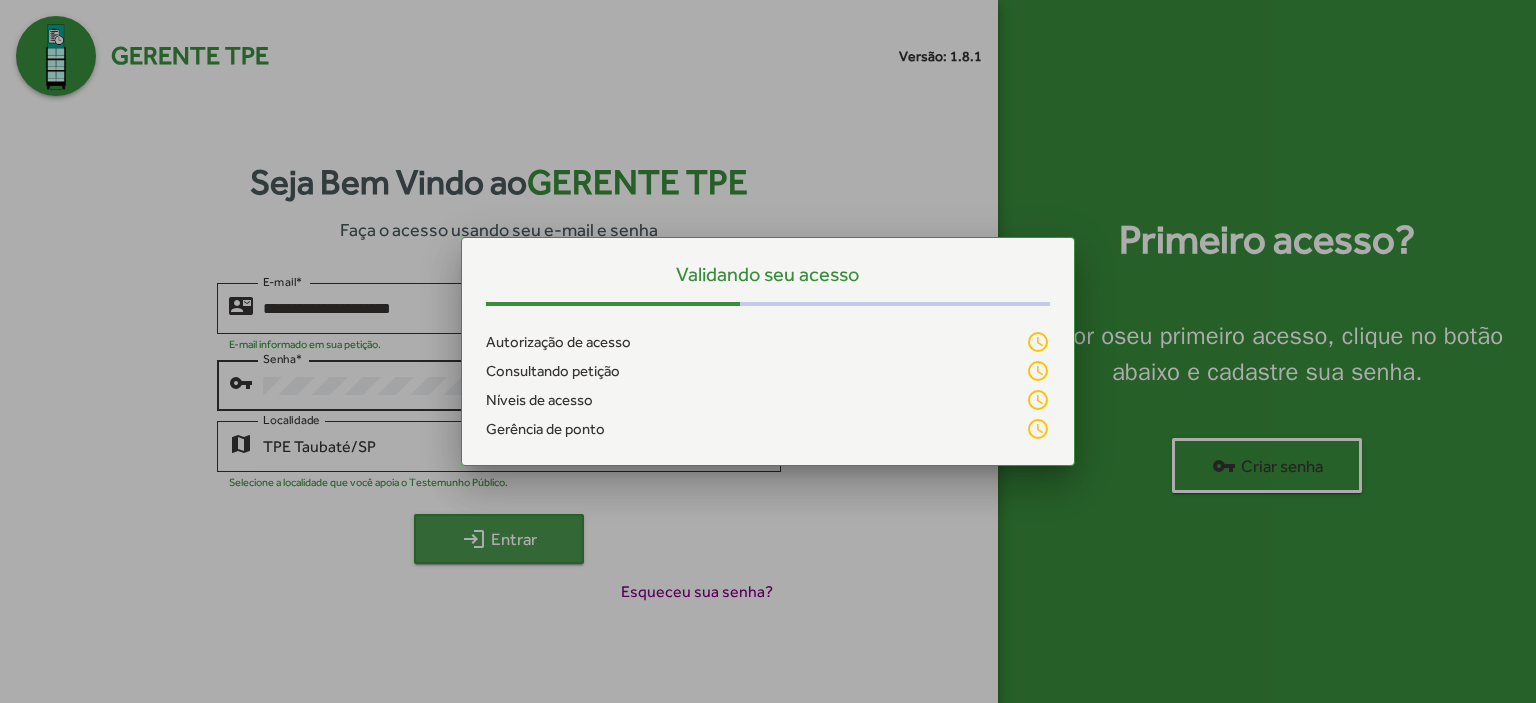 click at bounding box center [768, 351] 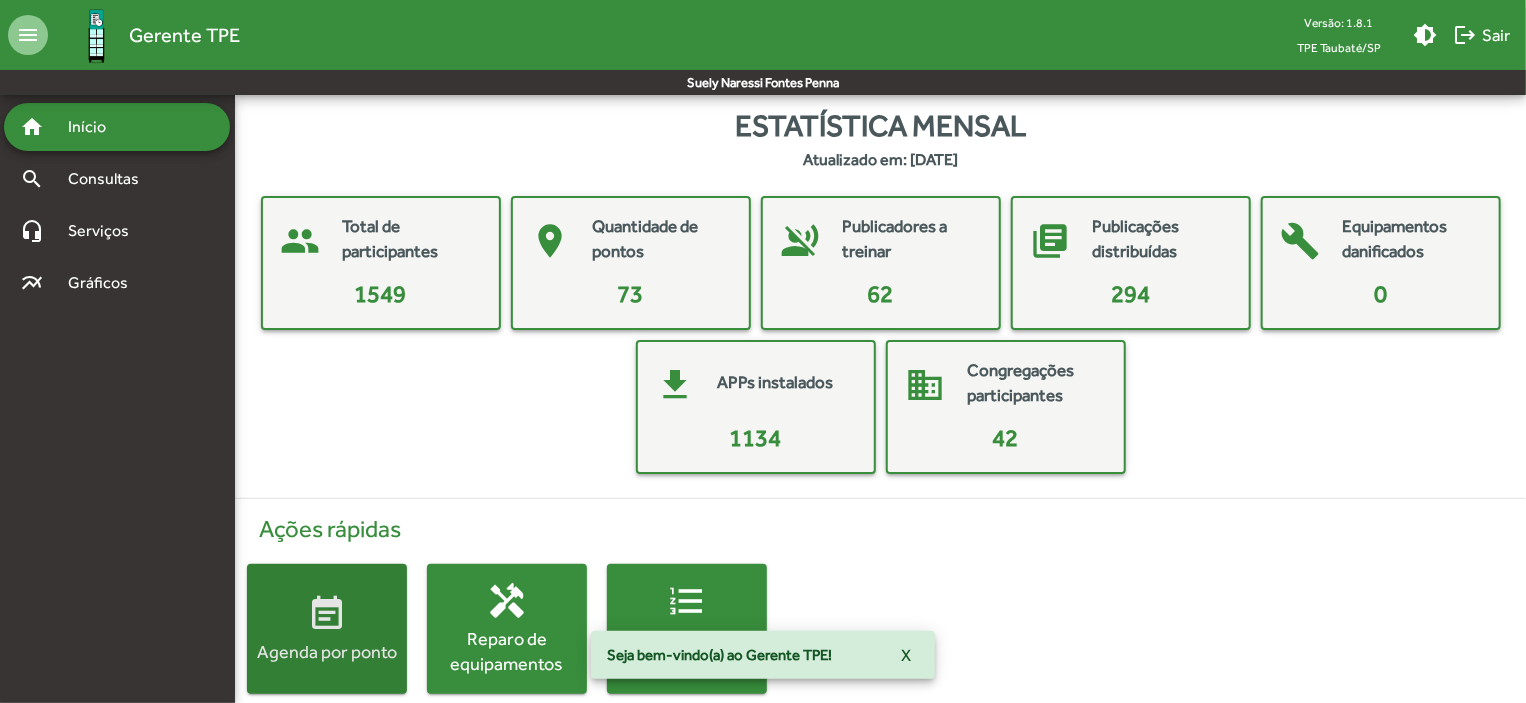 click on "event_note  Agenda por ponto" 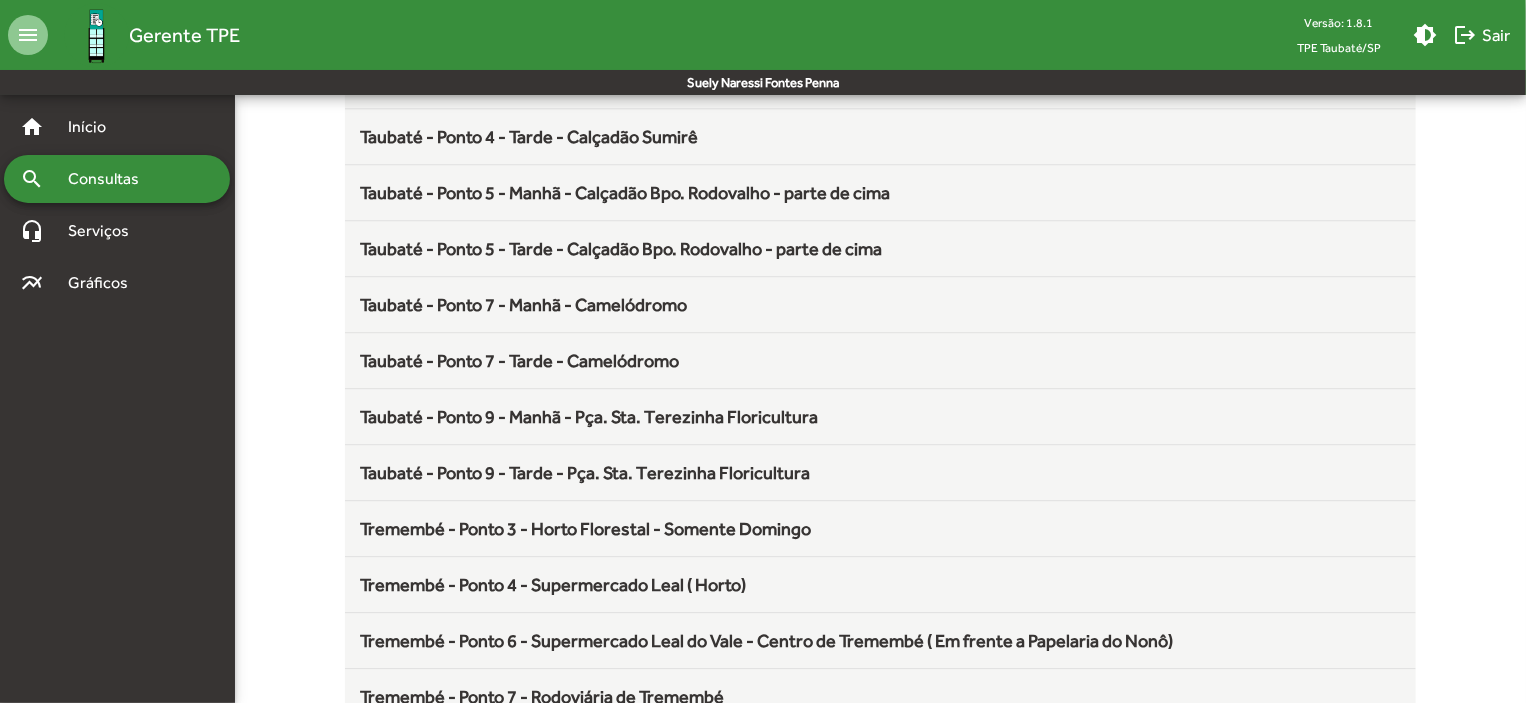 scroll, scrollTop: 2636, scrollLeft: 0, axis: vertical 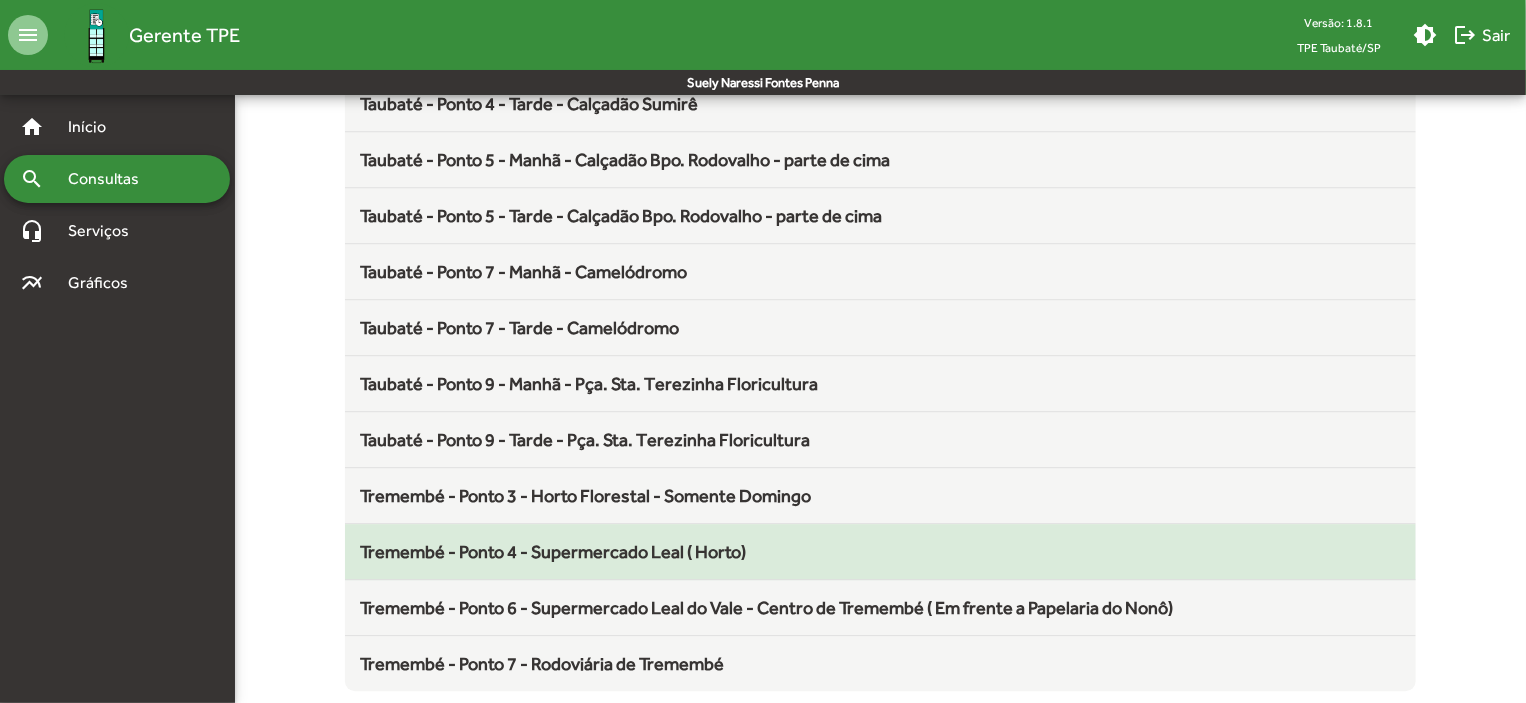 click on "Tremembé - Ponto 4 - Supermercado Leal ( Horto)" 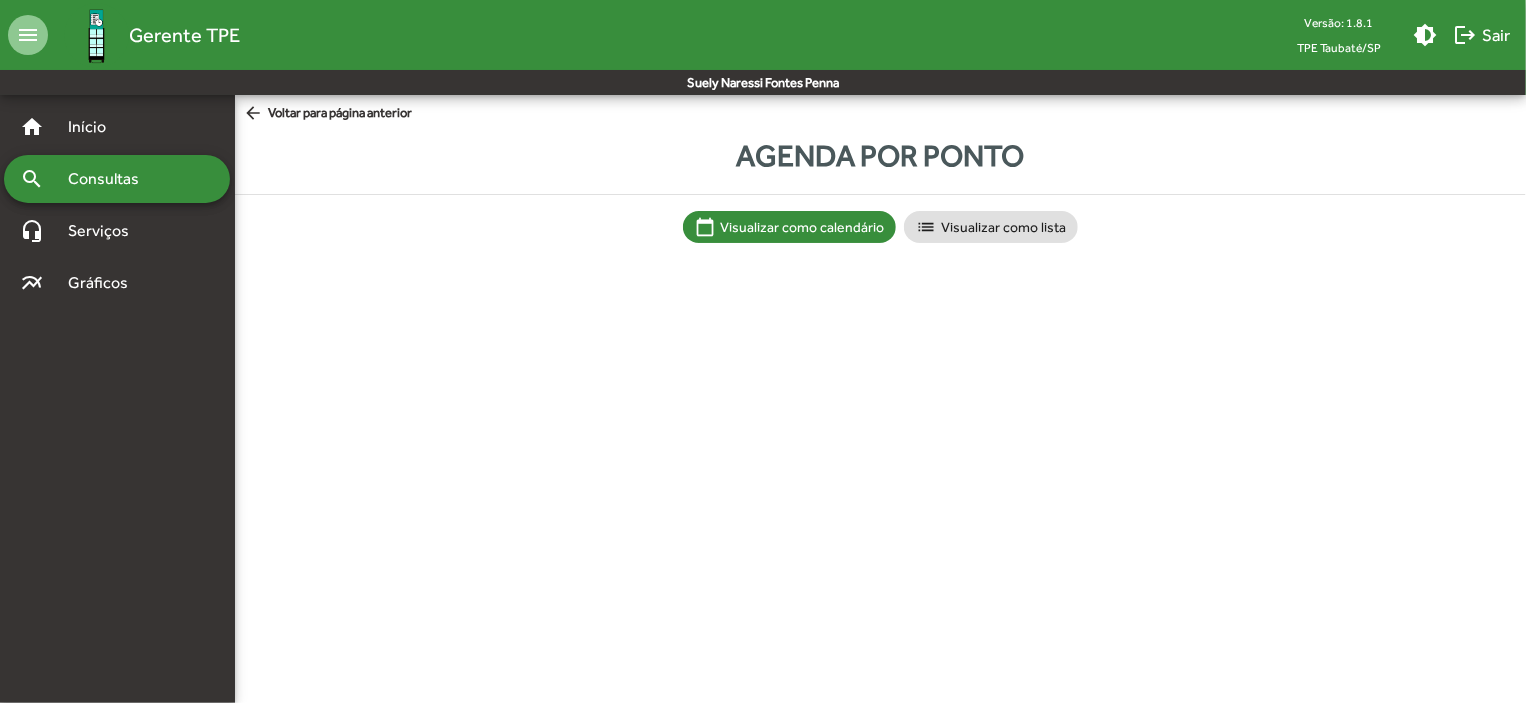 scroll, scrollTop: 0, scrollLeft: 0, axis: both 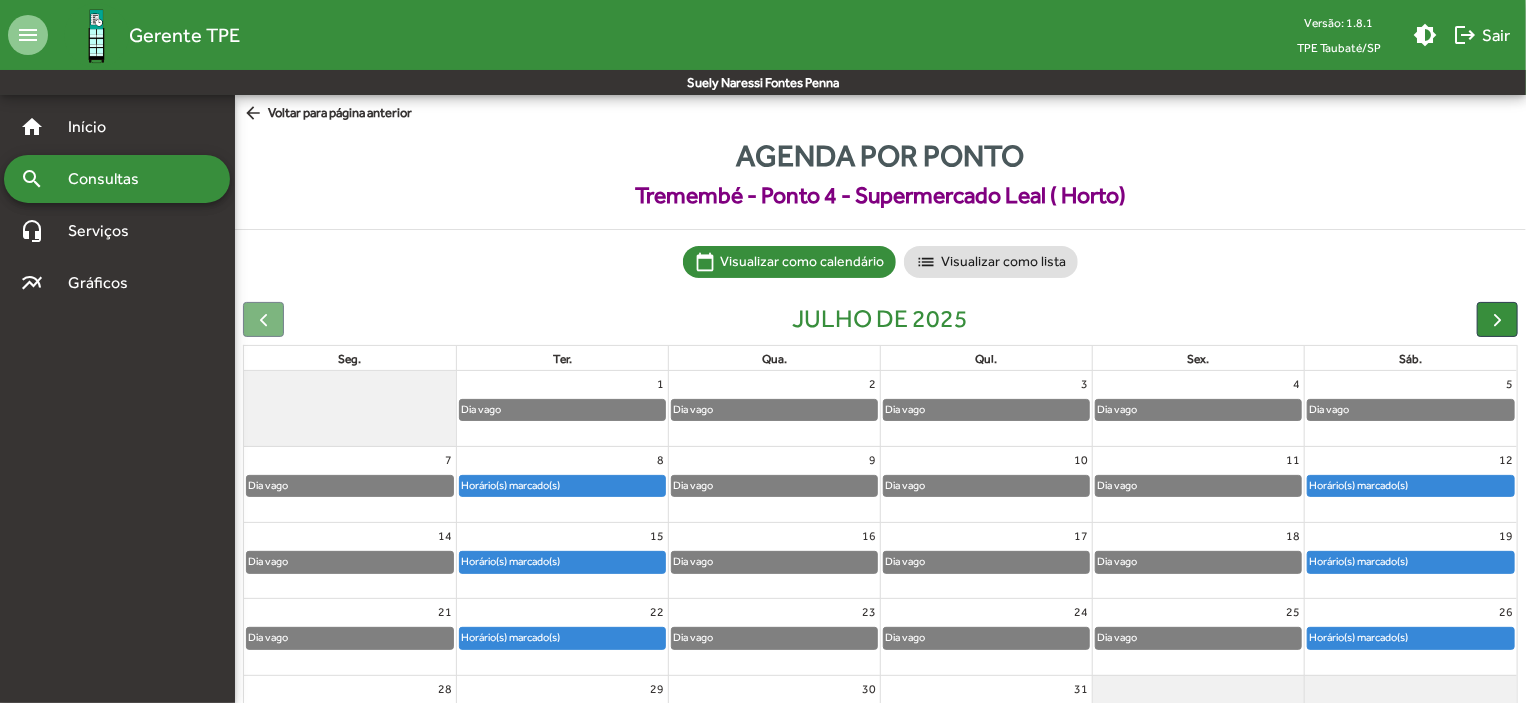 click on "Horário(s) marcado(s)" 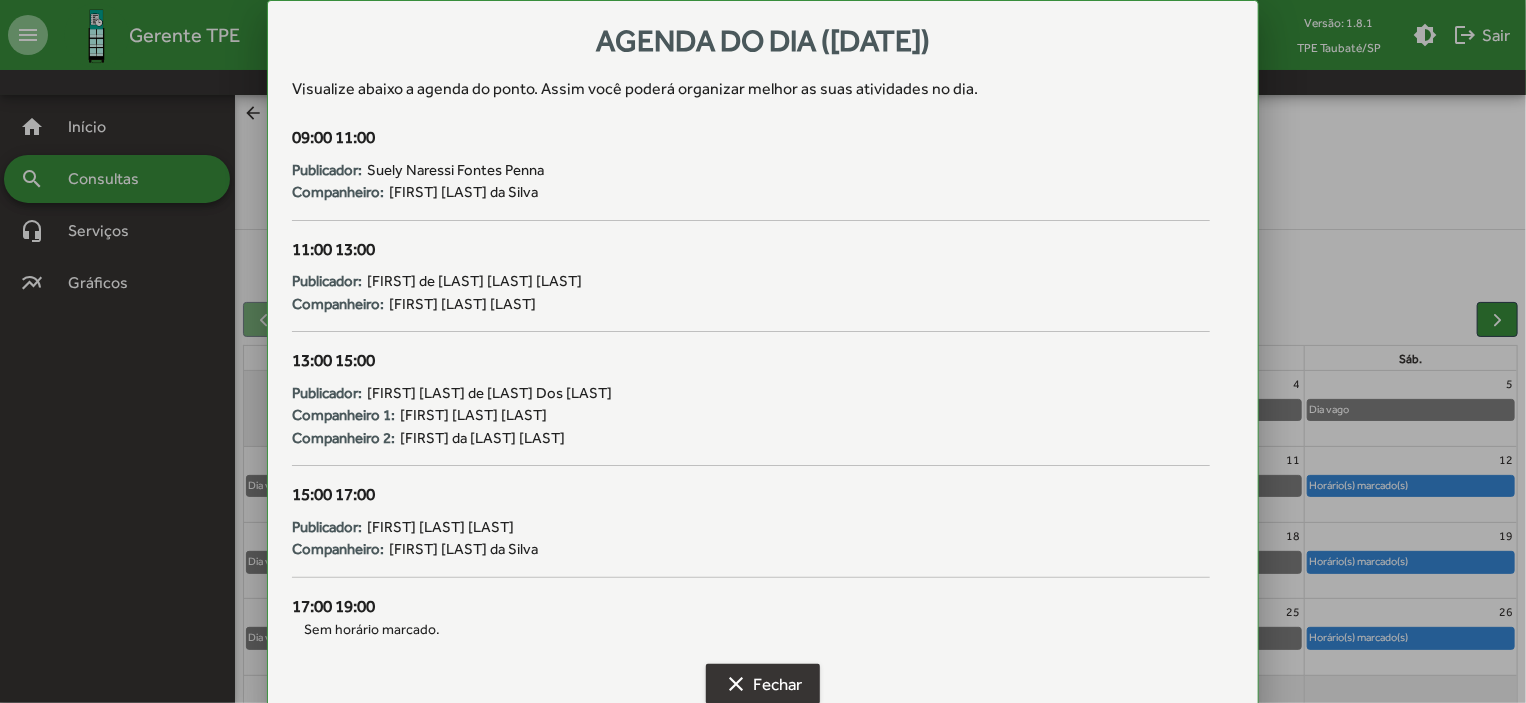 click on "clear  Fechar" at bounding box center (763, 684) 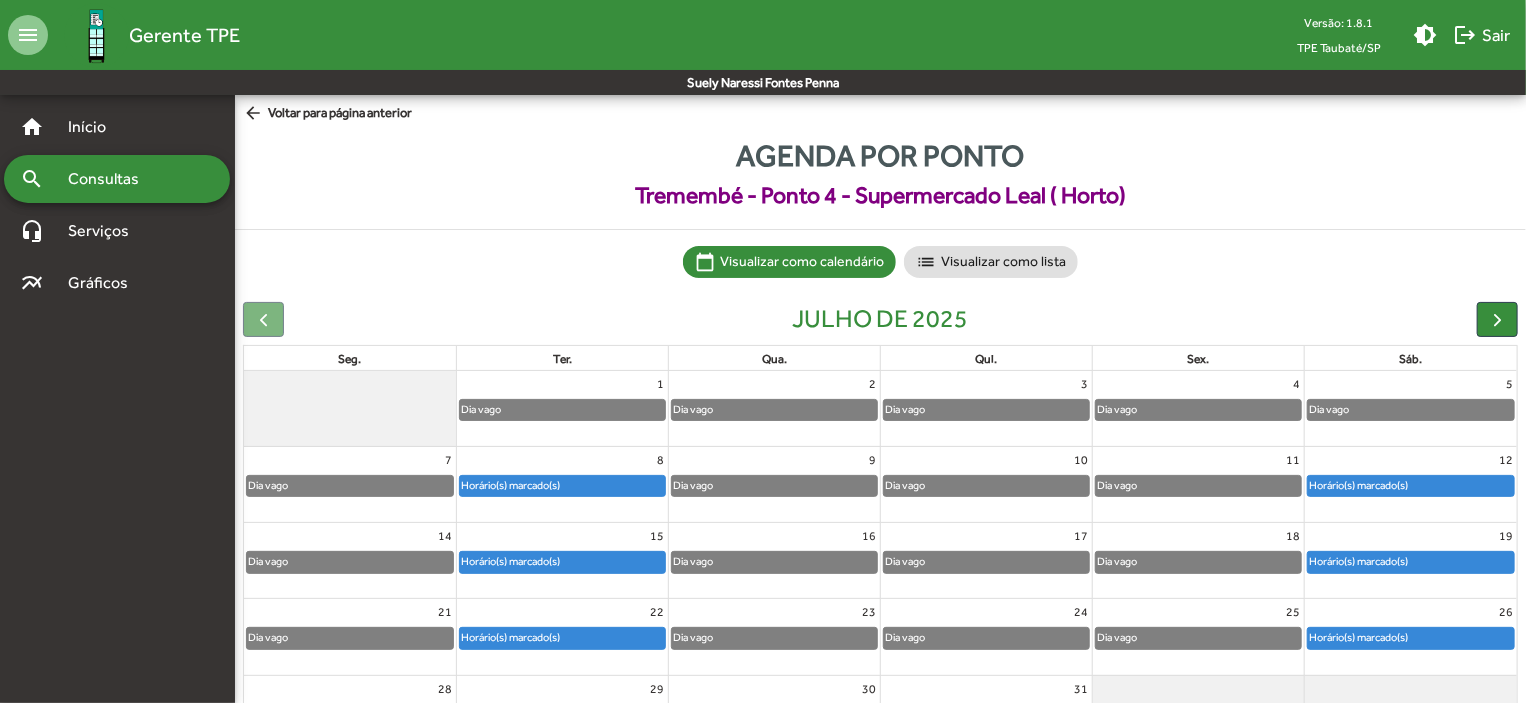 click on "arrow_back" 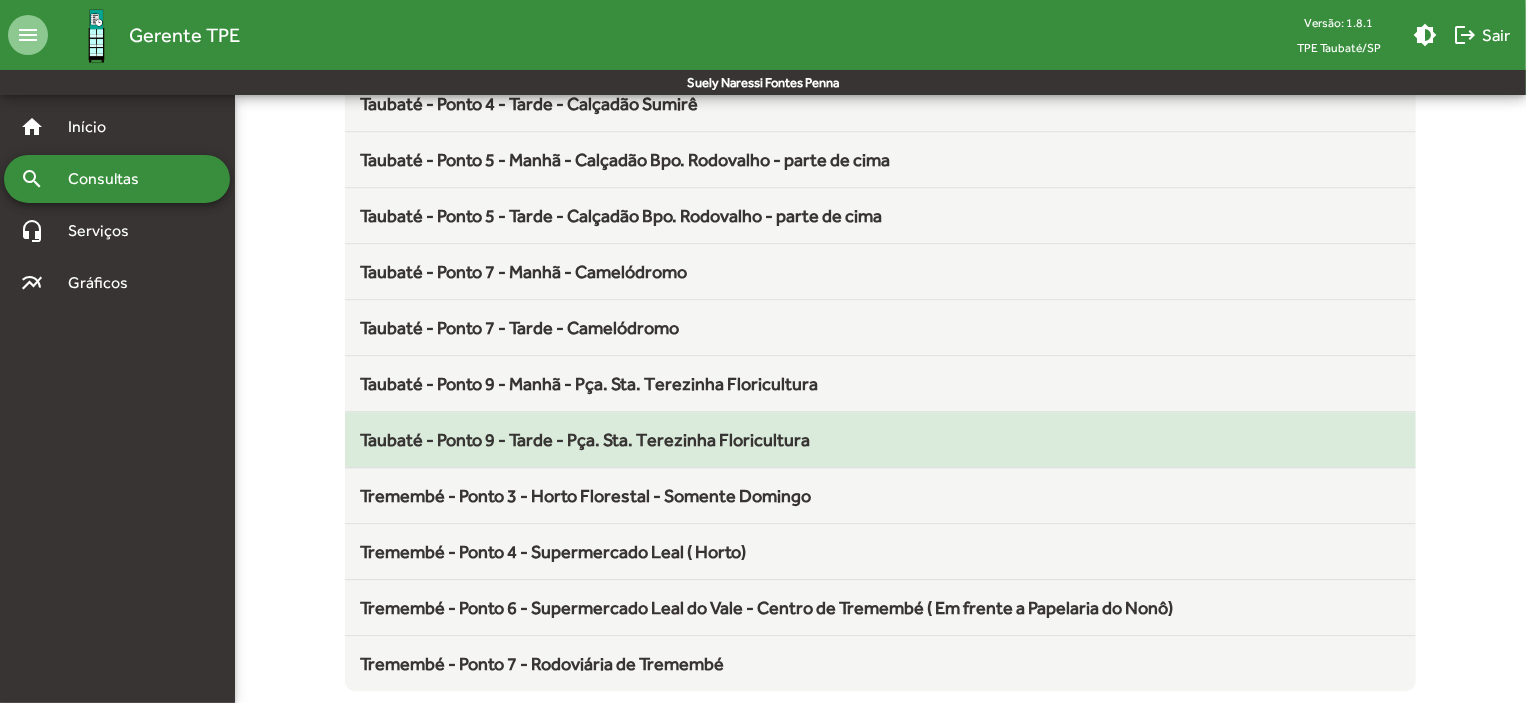 scroll, scrollTop: 2636, scrollLeft: 0, axis: vertical 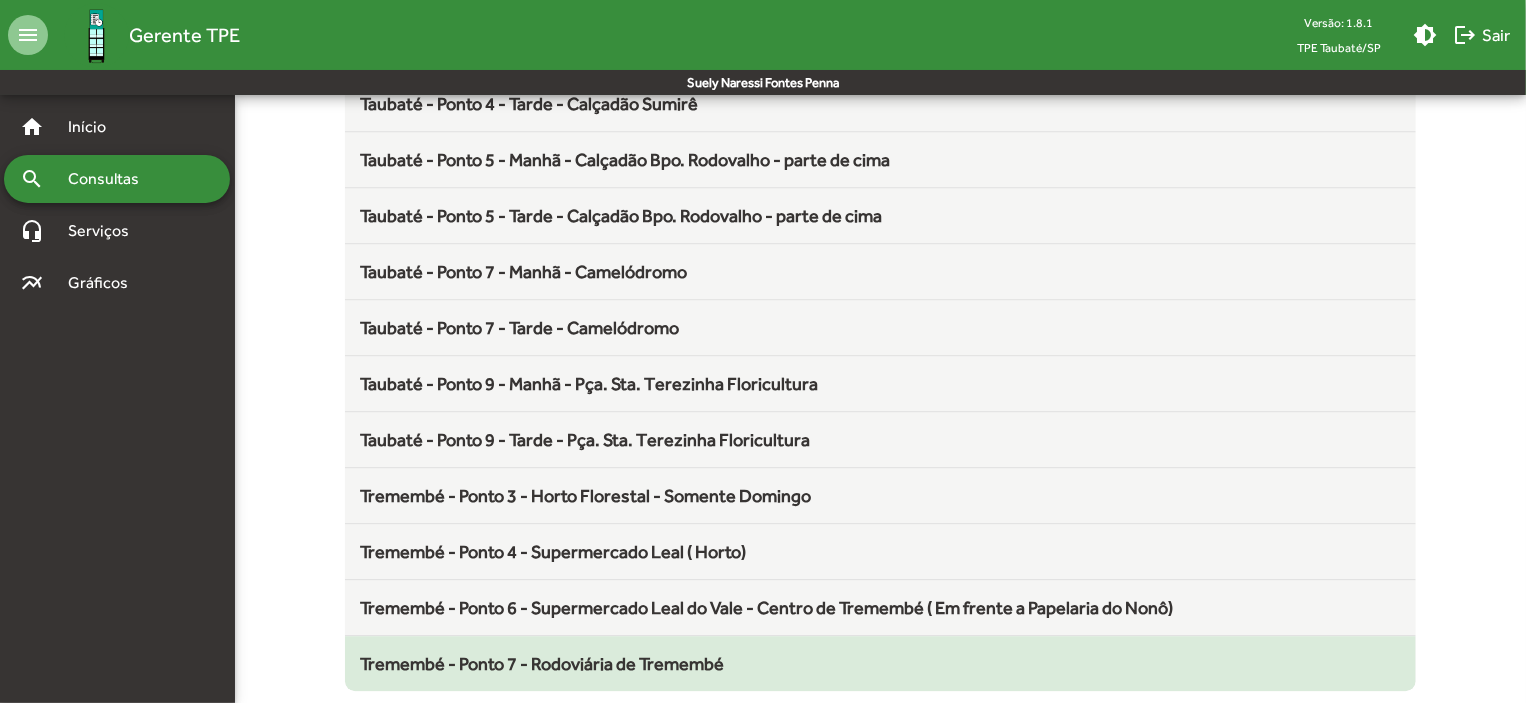 click on "Tremembé - Ponto 7 - Rodoviária de Tremembé" 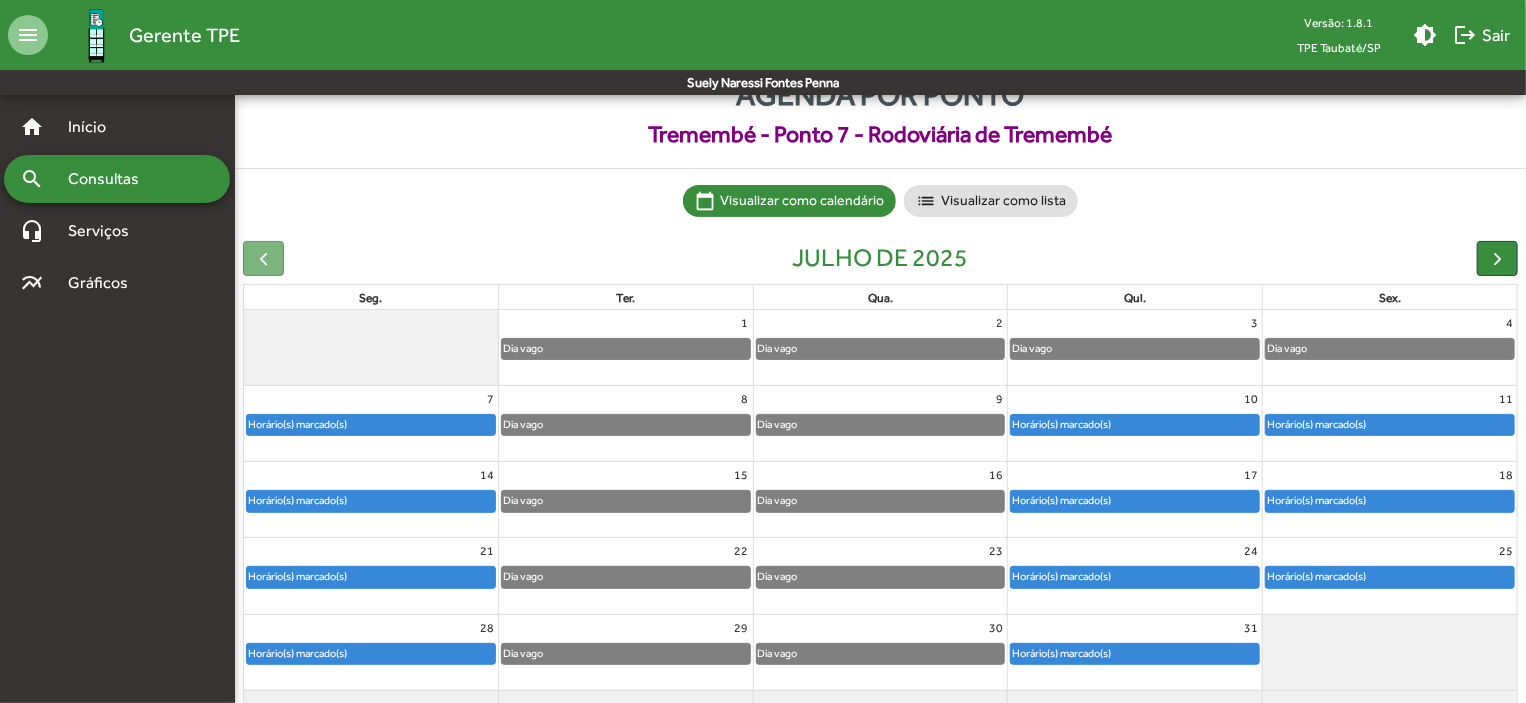 scroll, scrollTop: 124, scrollLeft: 0, axis: vertical 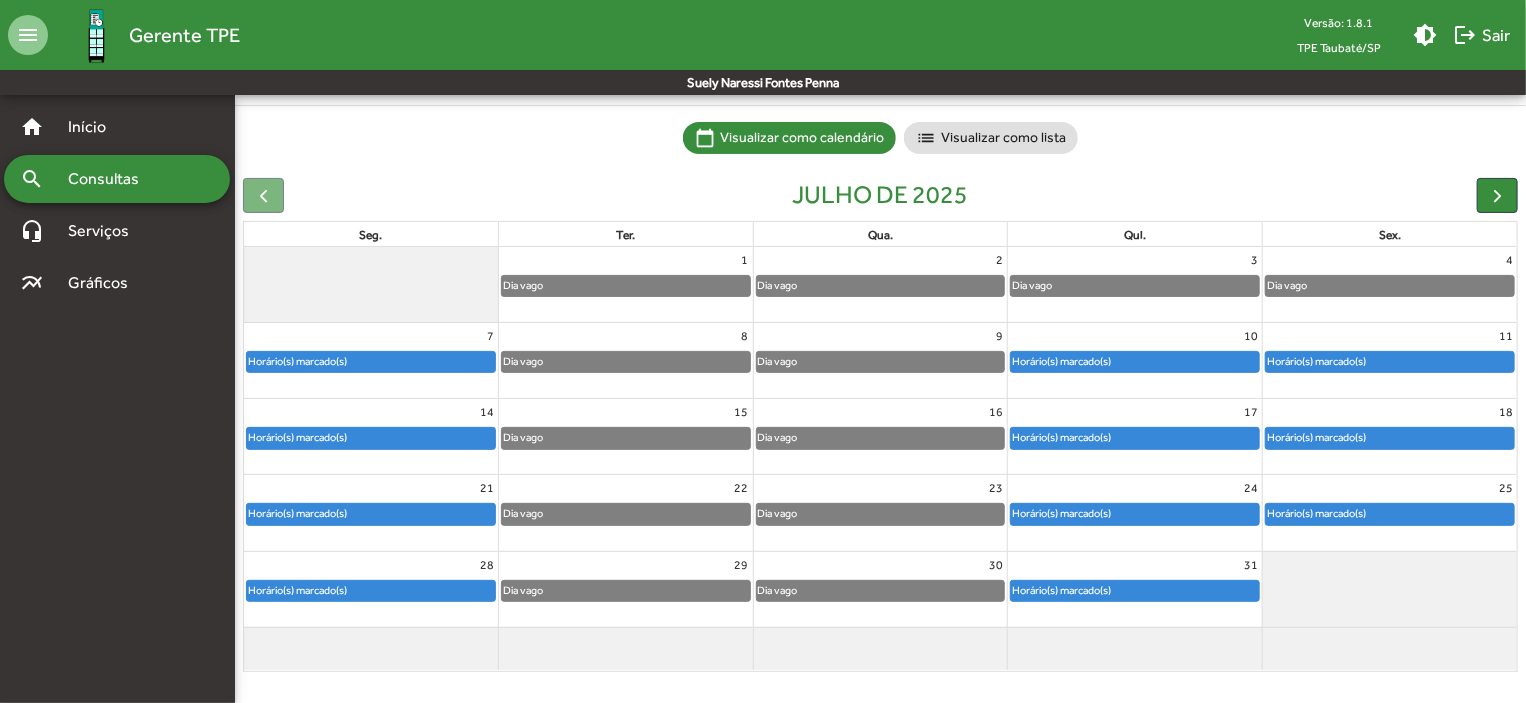 click on "Horário(s) marcado(s)" 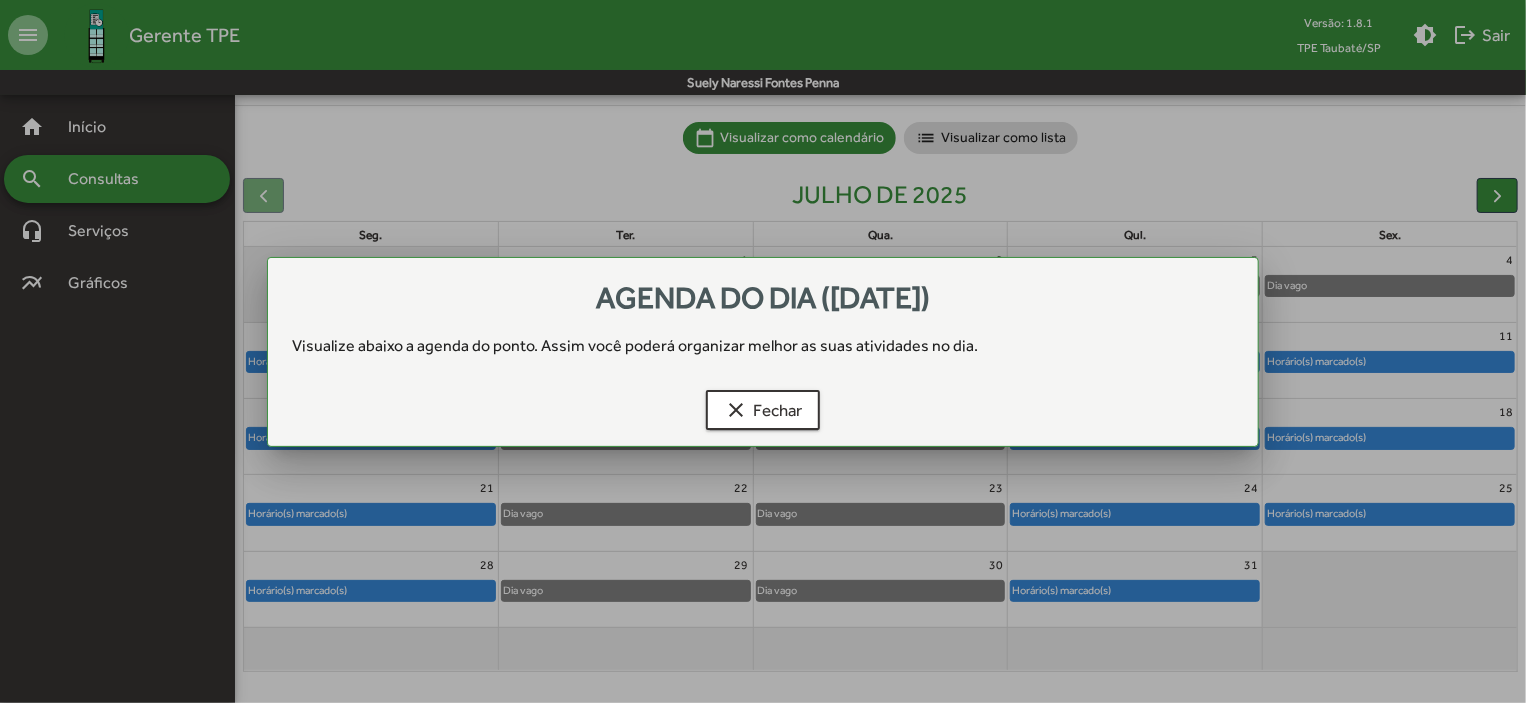 scroll, scrollTop: 0, scrollLeft: 0, axis: both 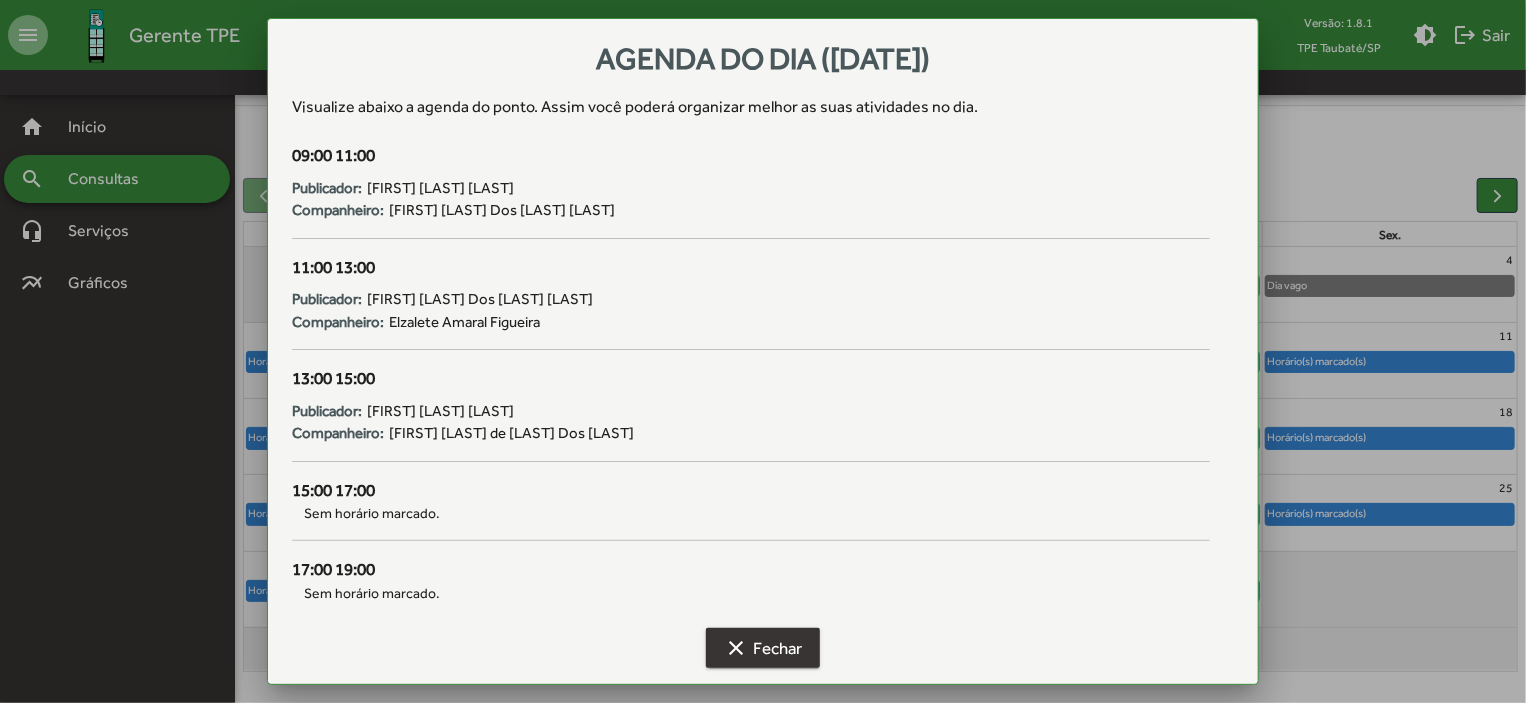 click on "clear  Fechar" at bounding box center (763, 648) 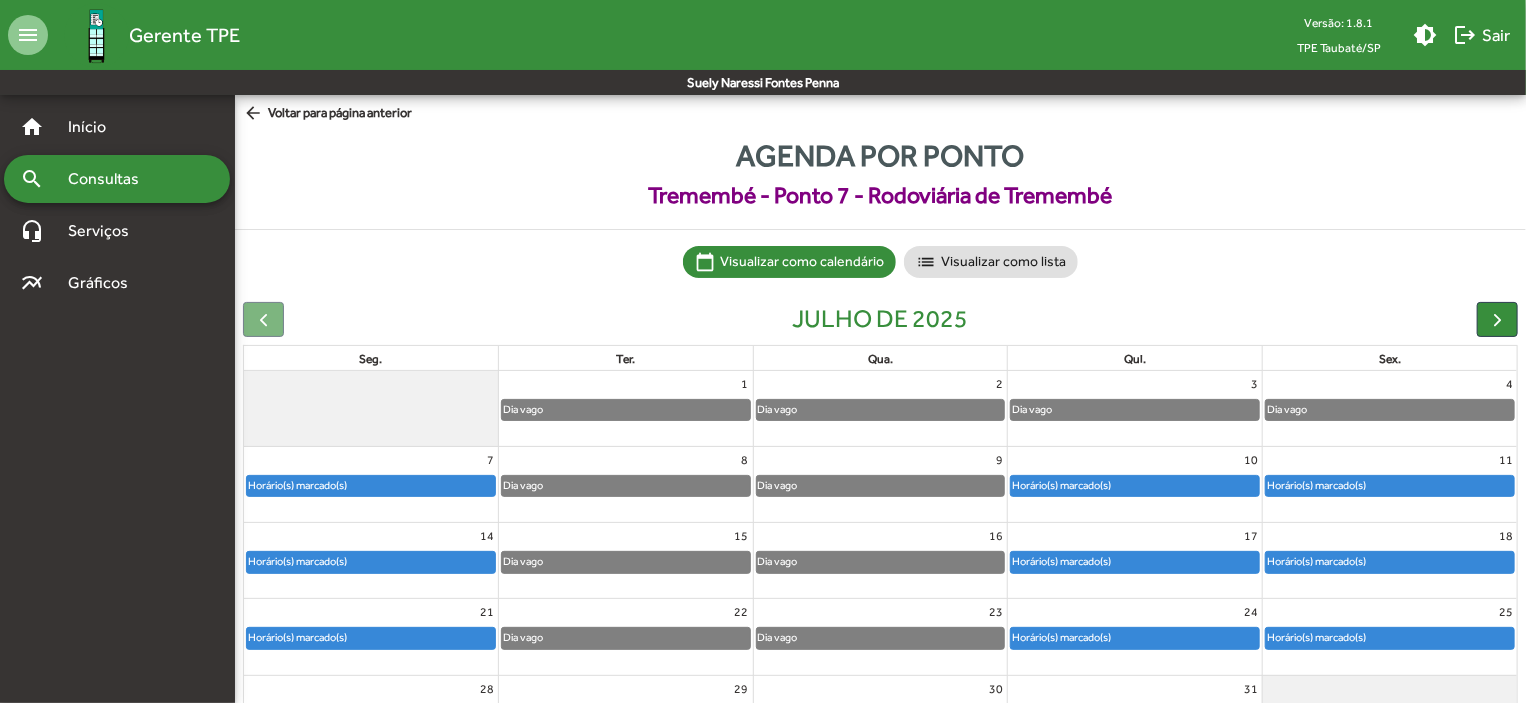 scroll, scrollTop: 124, scrollLeft: 0, axis: vertical 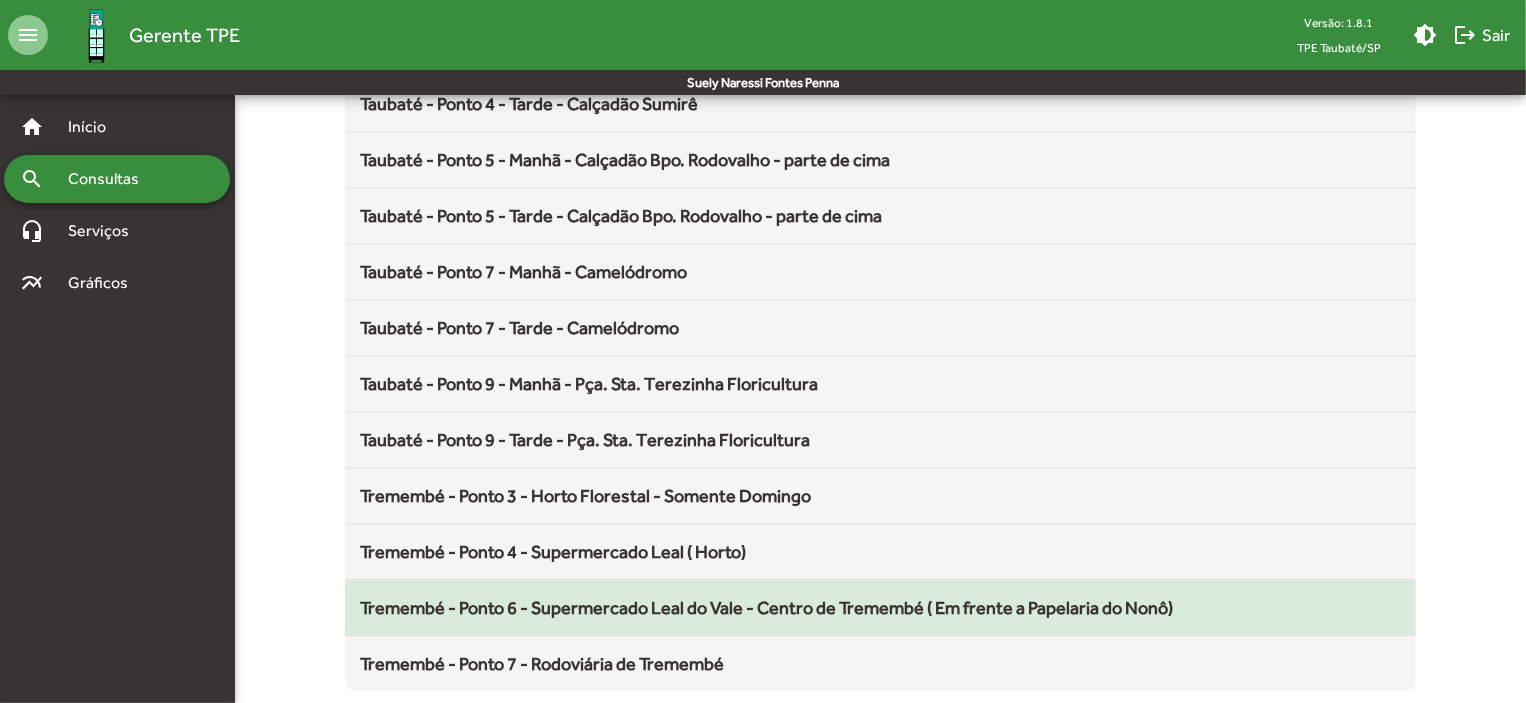 click on "Tremembé - Ponto 6 - Supermercado Leal do Vale - Centro de Tremembé ( Em frente a Papelaria do Nonô)" 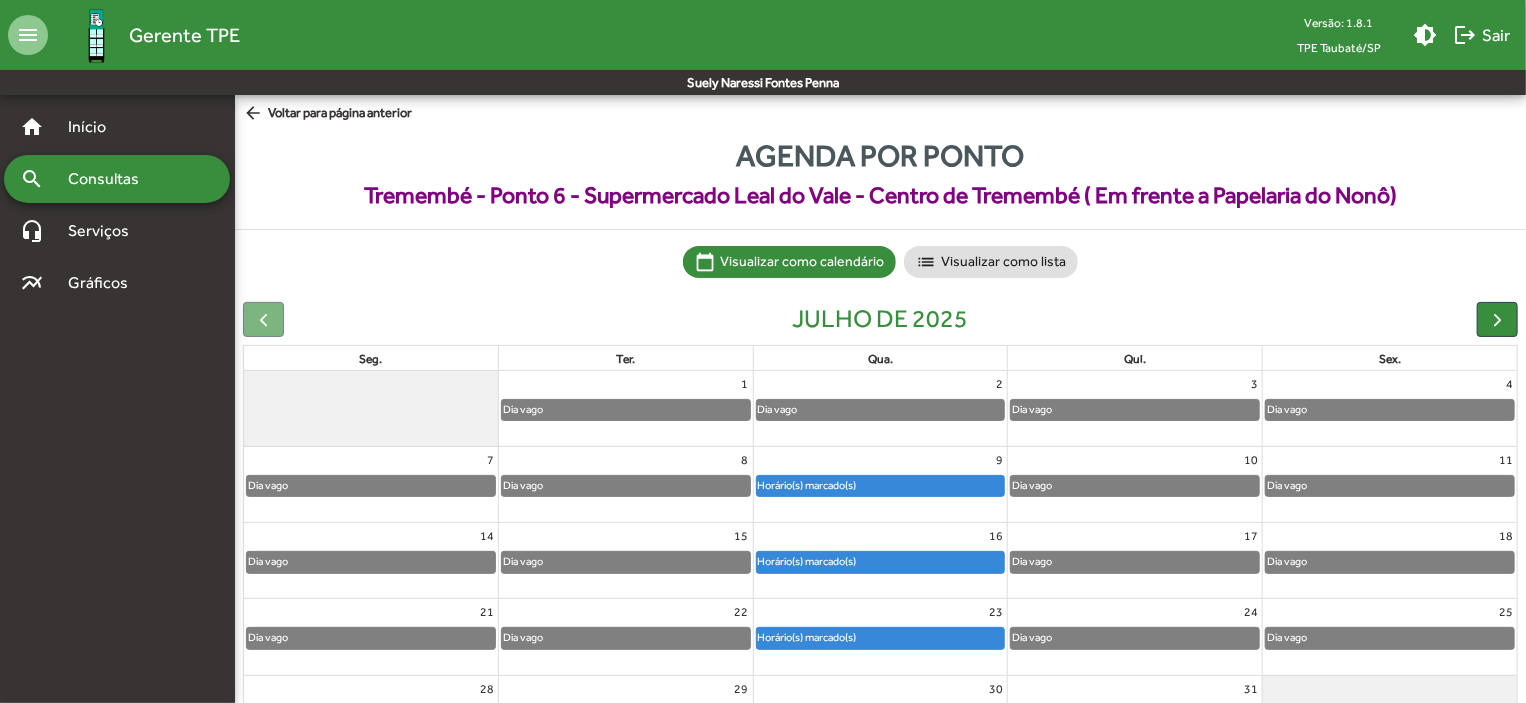 click on "Horário(s) marcado(s)" 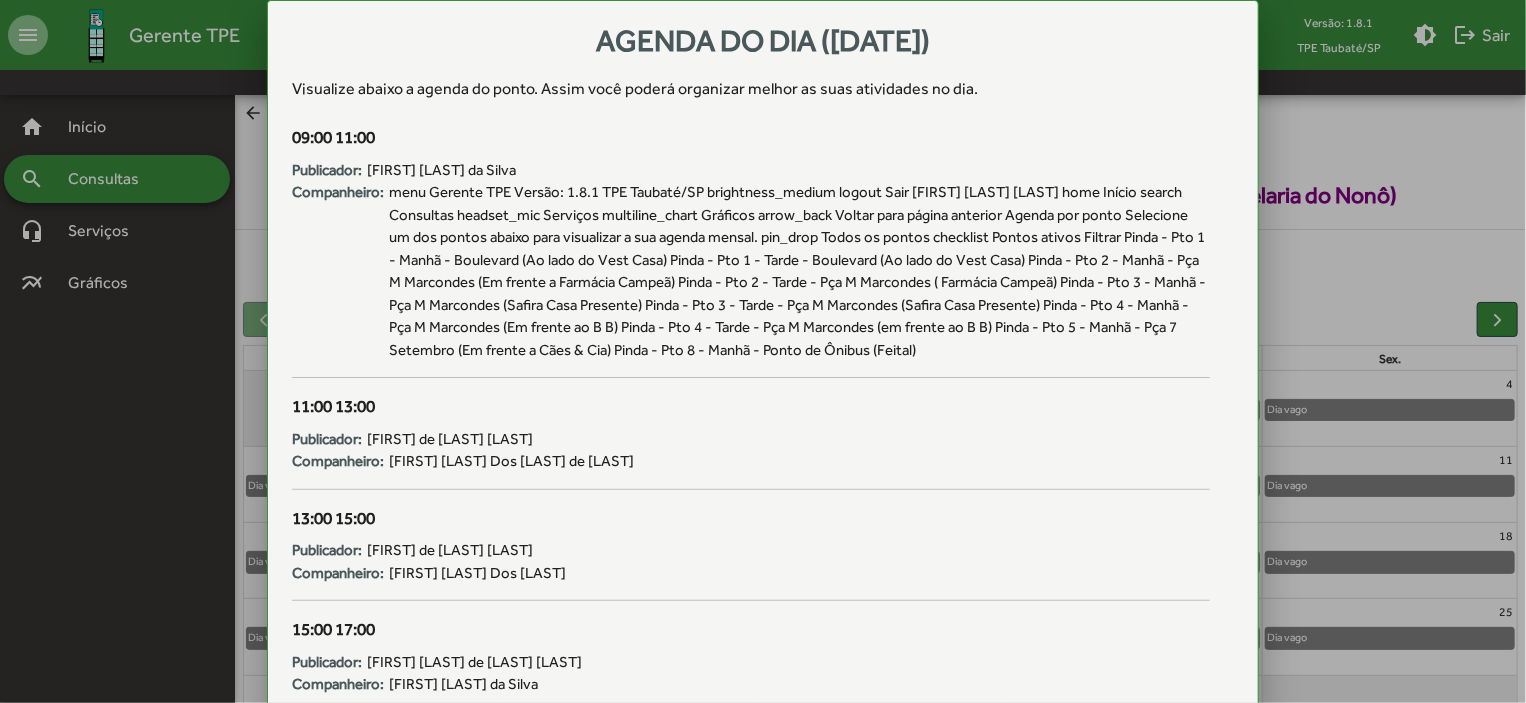 click on "clear  Fechar" at bounding box center (763, 819) 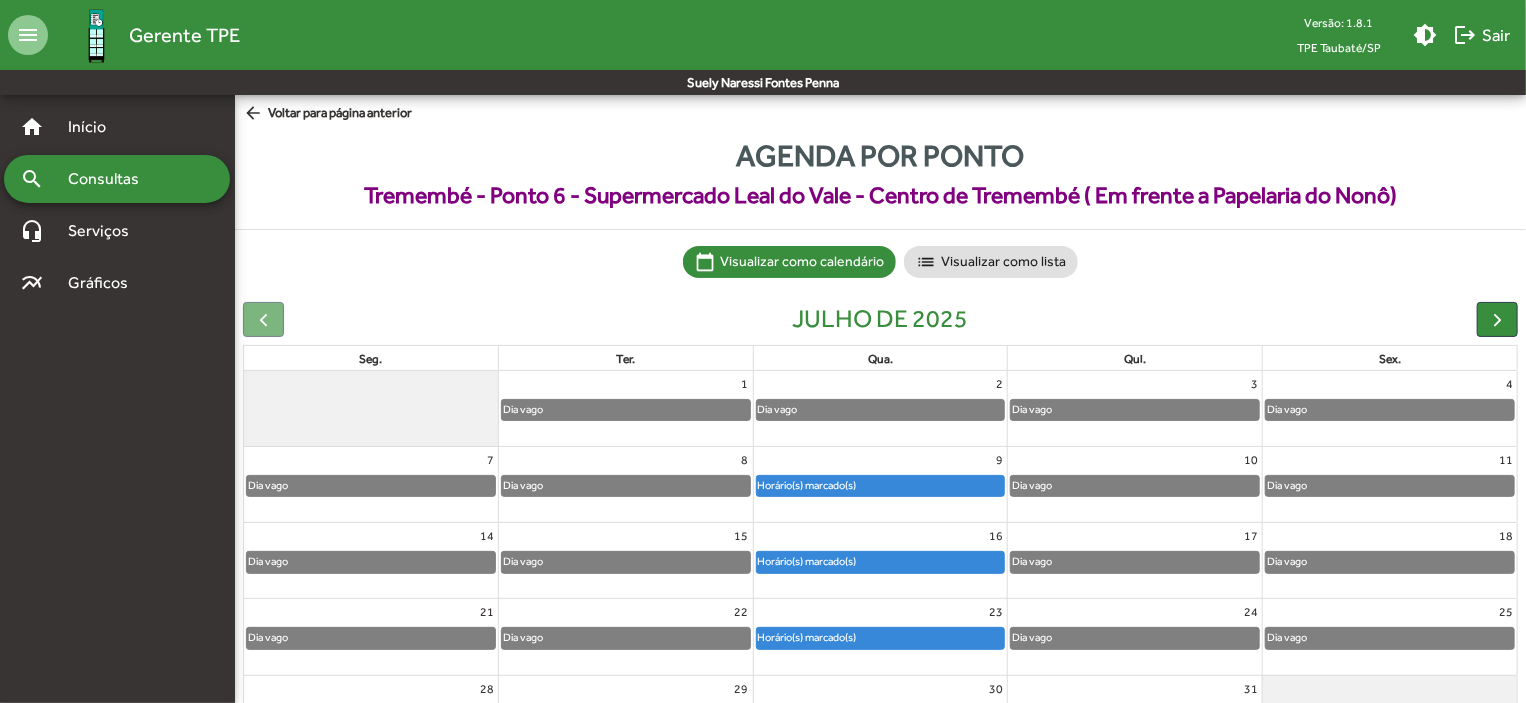 click on "Horário(s) marcado(s)" 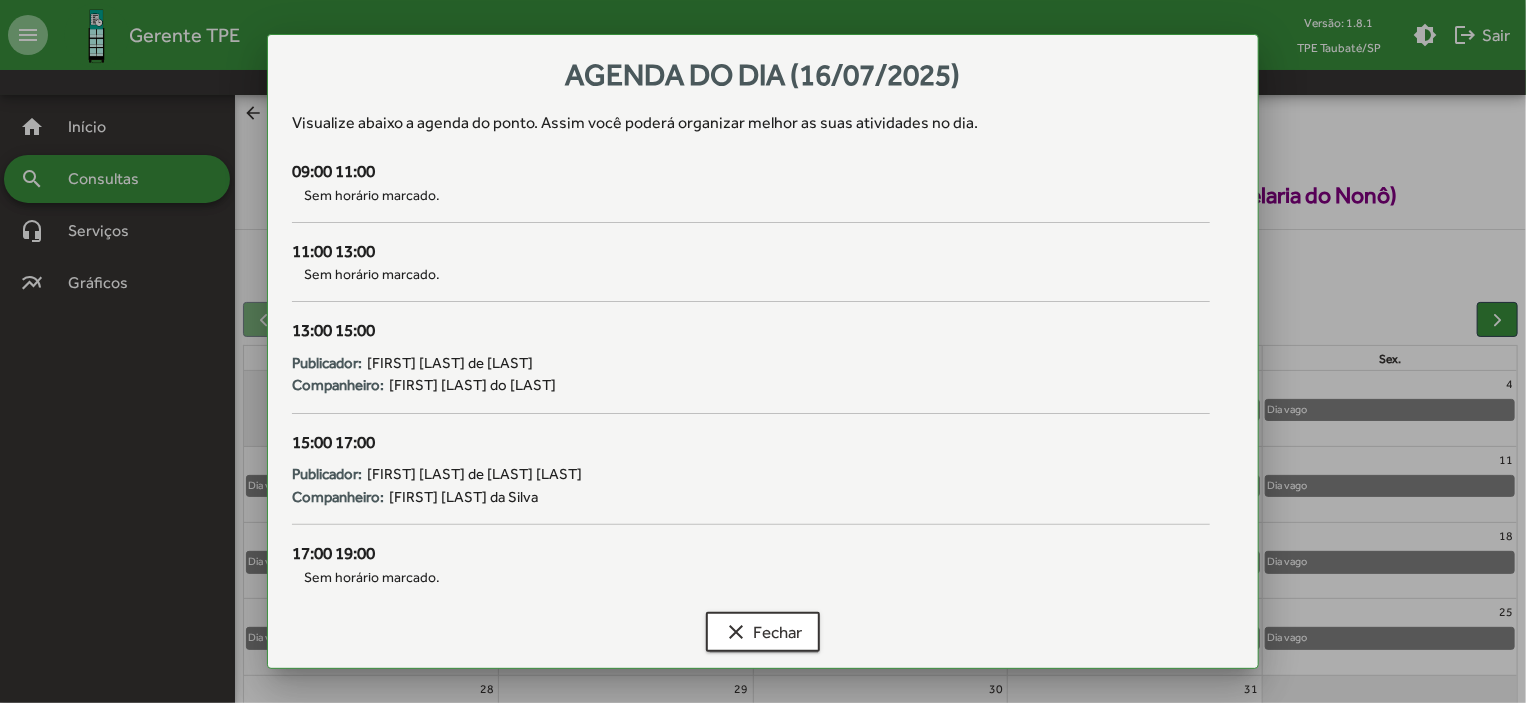 click on "Agenda do dia ([DATE]) Visualize abaixo a agenda do ponto . Assim você poderá organizar melhor as suas atividades no dia. 09:00 11:00 Sem horário marcado. 11:00 13:00 Sem horário marcado. 13:00 15:00 Publicador: [FIRST] [LAST] de [LAST] Companheiro: [FIRST] [LAST] do [LAST] 15:00 17:00 Publicador: [FIRST] [LAST] de [LAST] [LAST] Companheiro: [FIRST] [LAST] de [LAST] [LAST] 17:00 19:00 Sem horário marcado. clear Fechar" at bounding box center (763, 363) 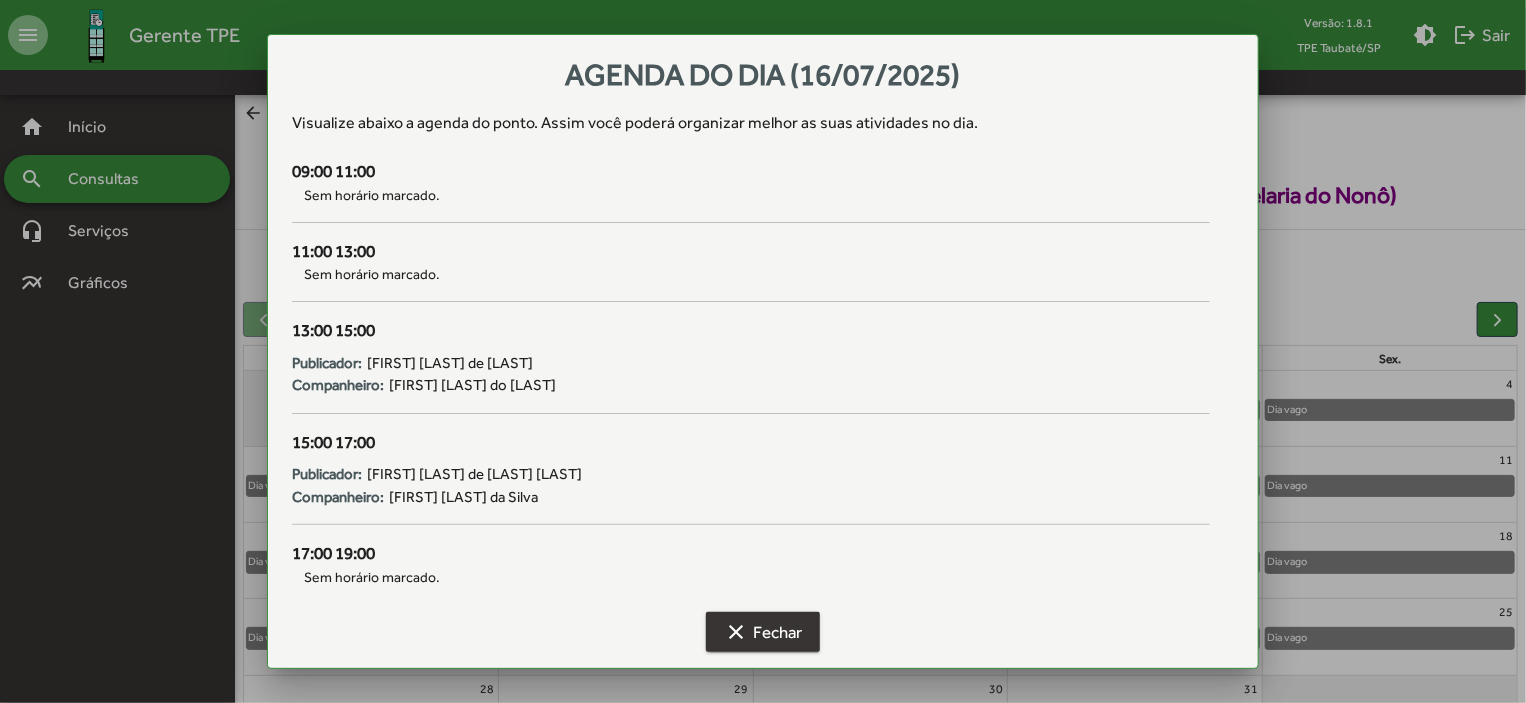 click on "clear  Fechar" at bounding box center (763, 632) 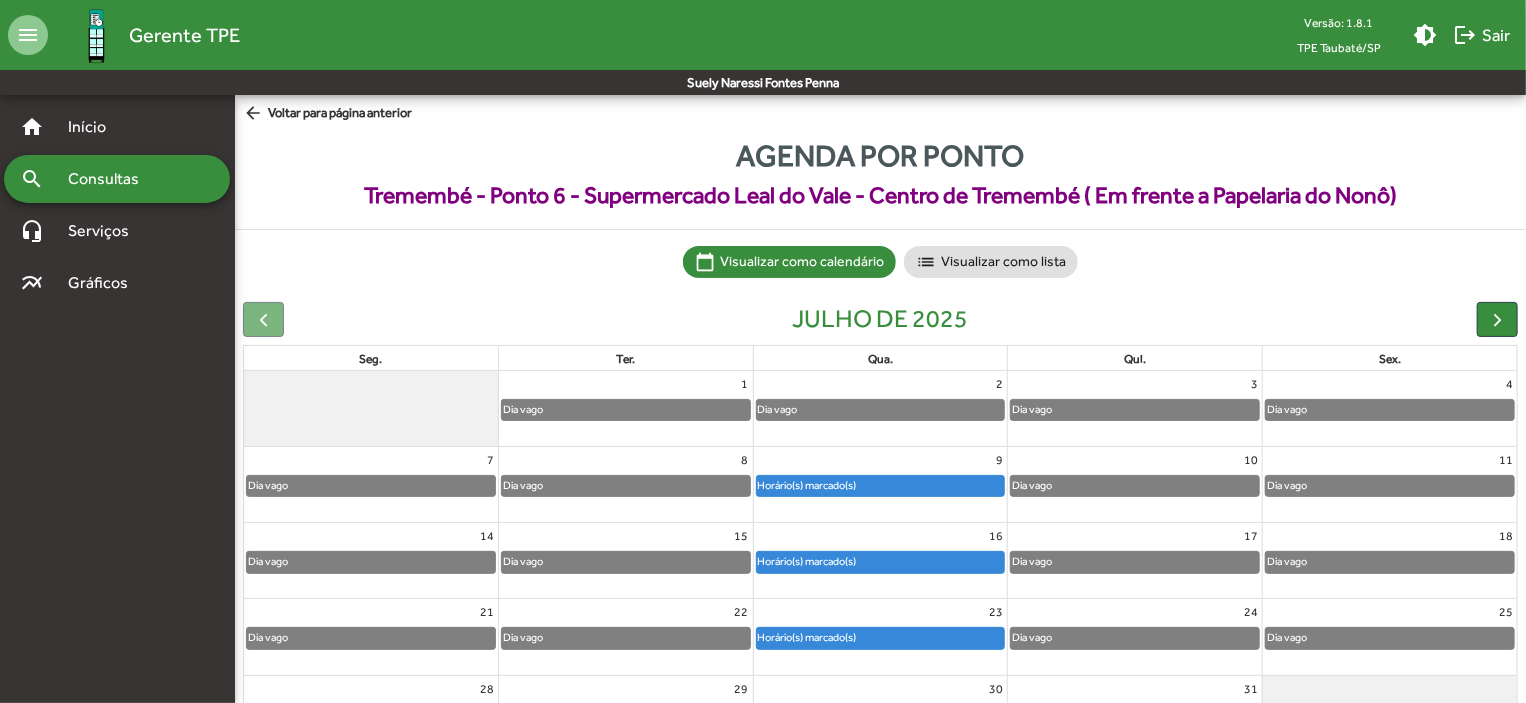 click on "Horário(s) marcado(s)" 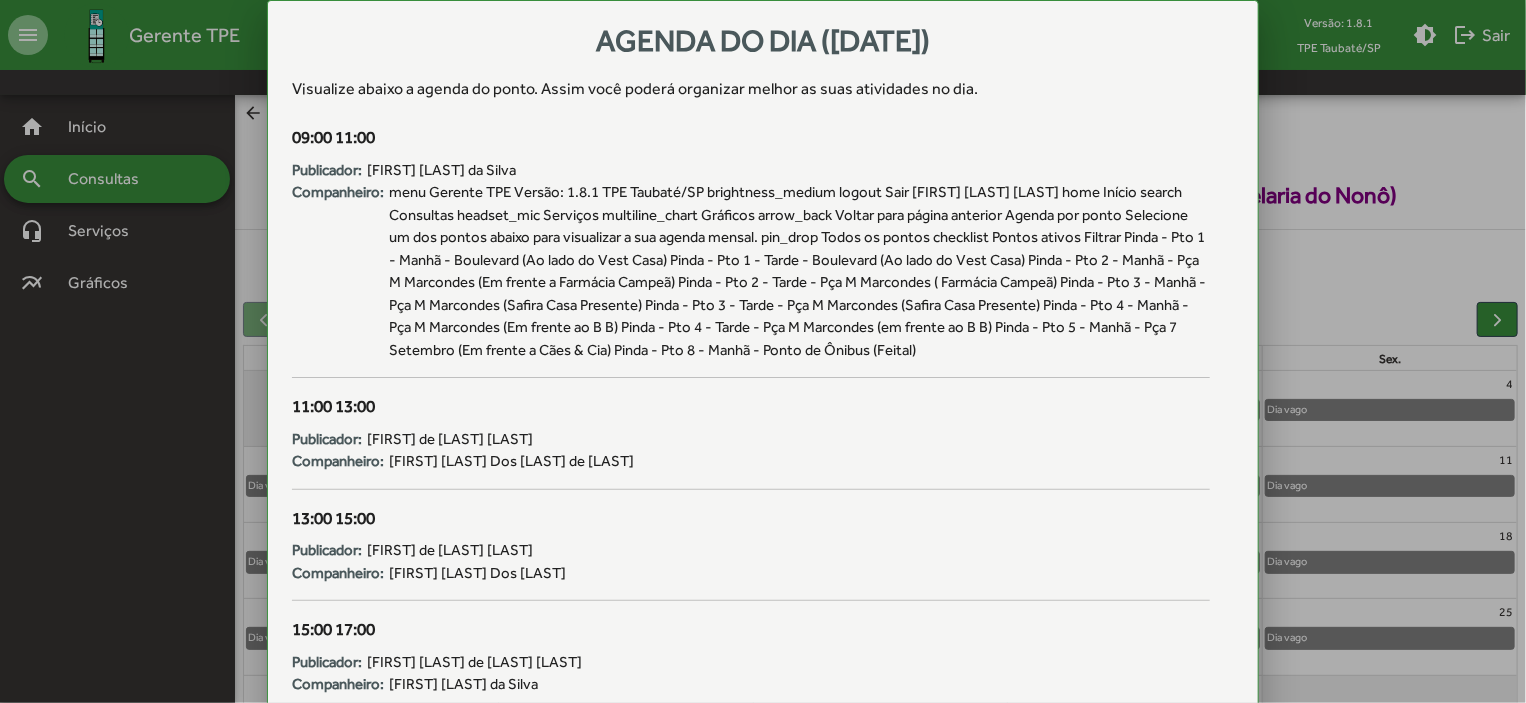 click on "11:00 13:00 Publicador: [FIRST] de [LAST] [LAST] Companheiro: [FIRST] [LAST] Dos [LAST] de [LAST]" at bounding box center (751, 450) 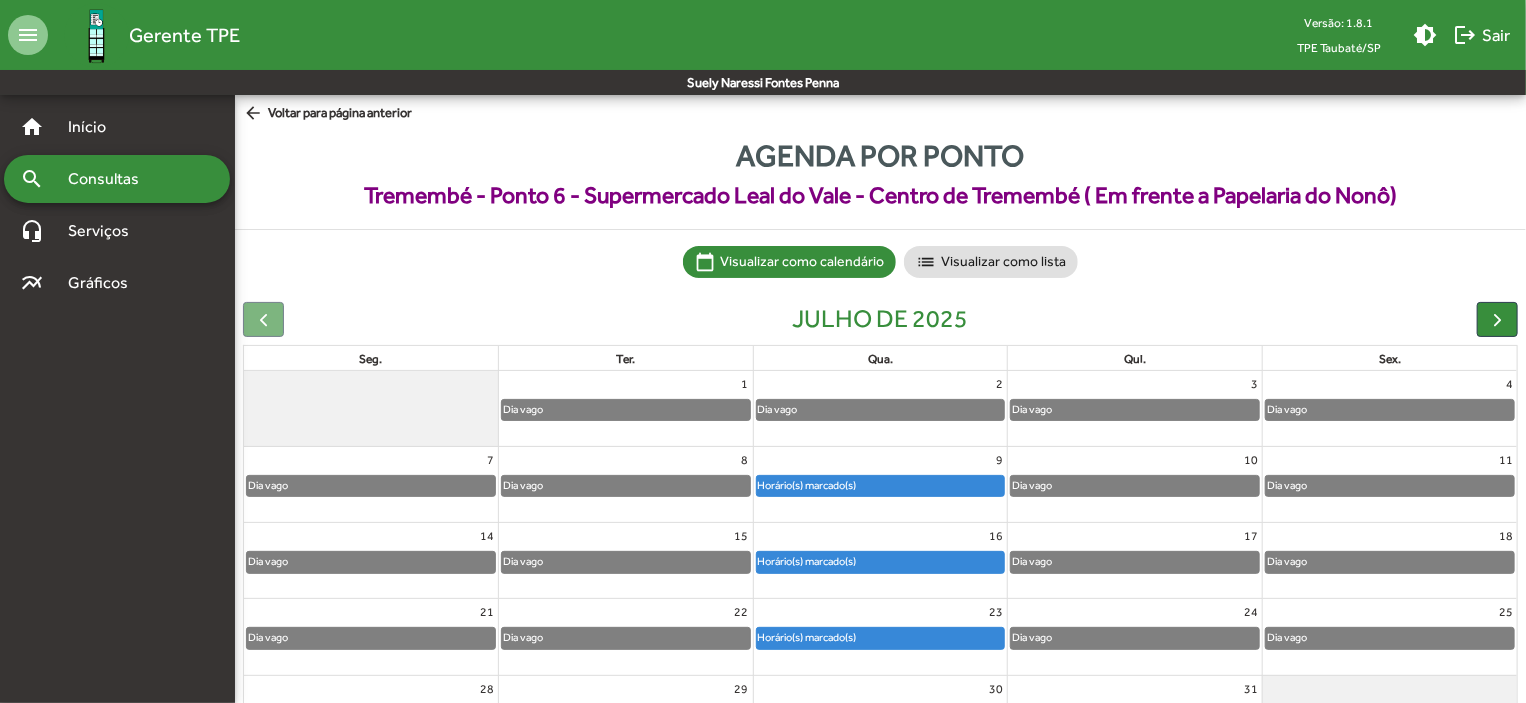 click on "Horário(s) marcado(s)" 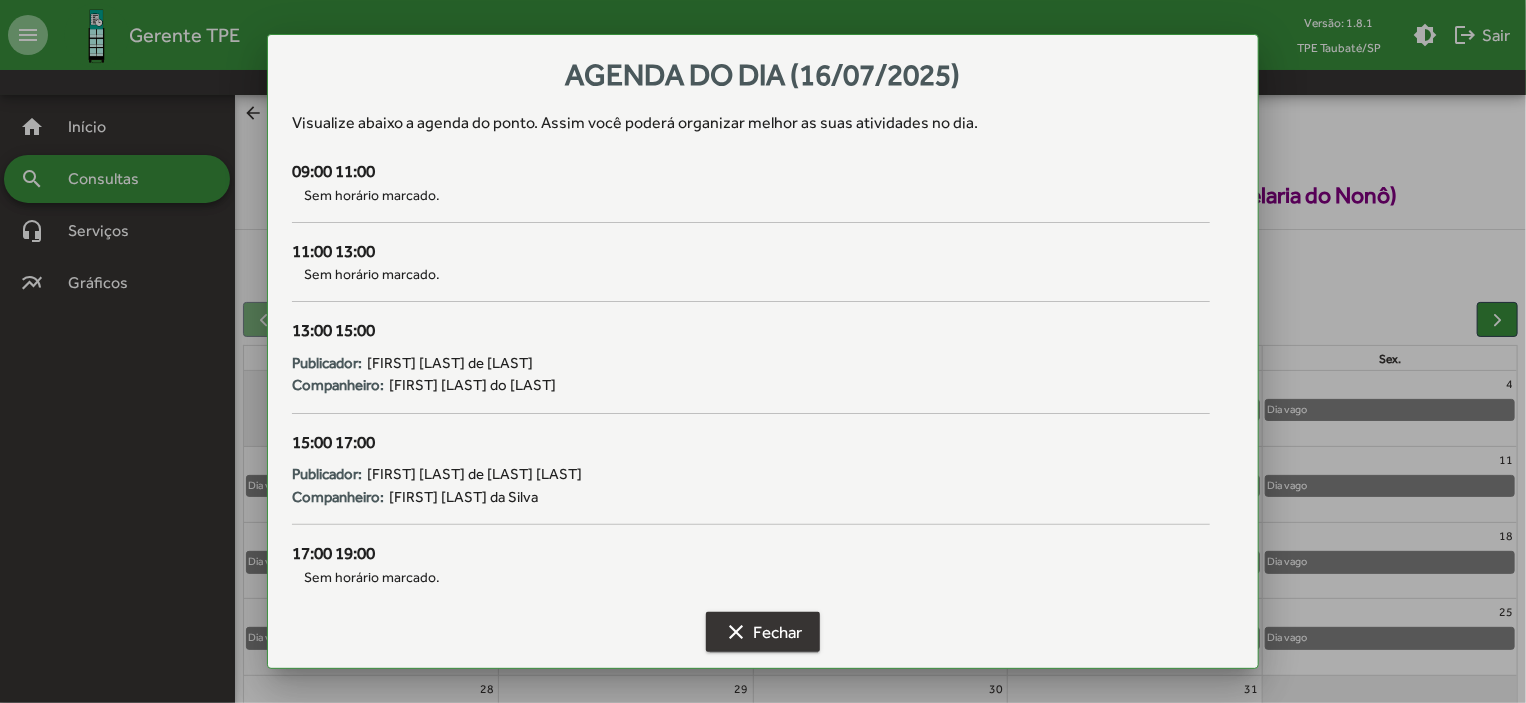 click on "clear  Fechar" at bounding box center [763, 632] 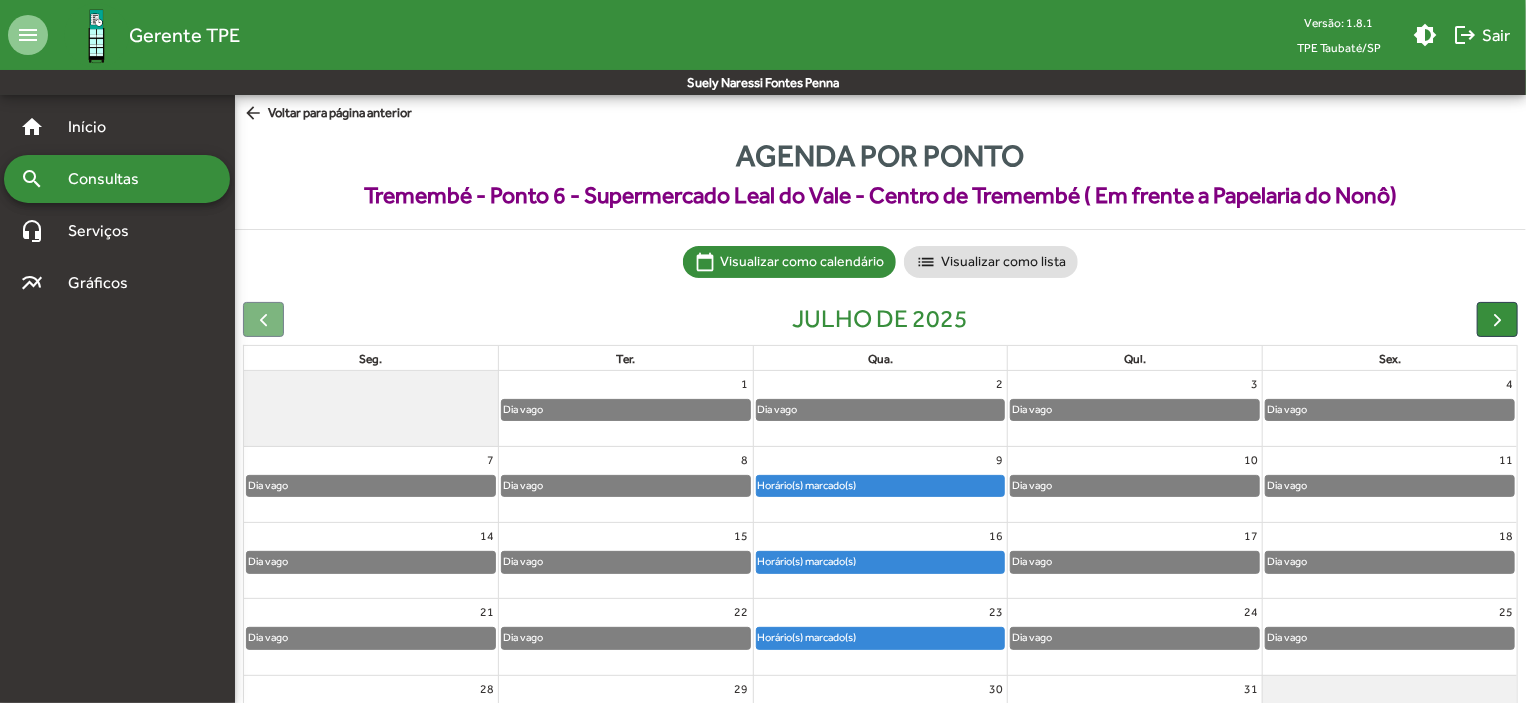 click on "Horário(s) marcado(s)" 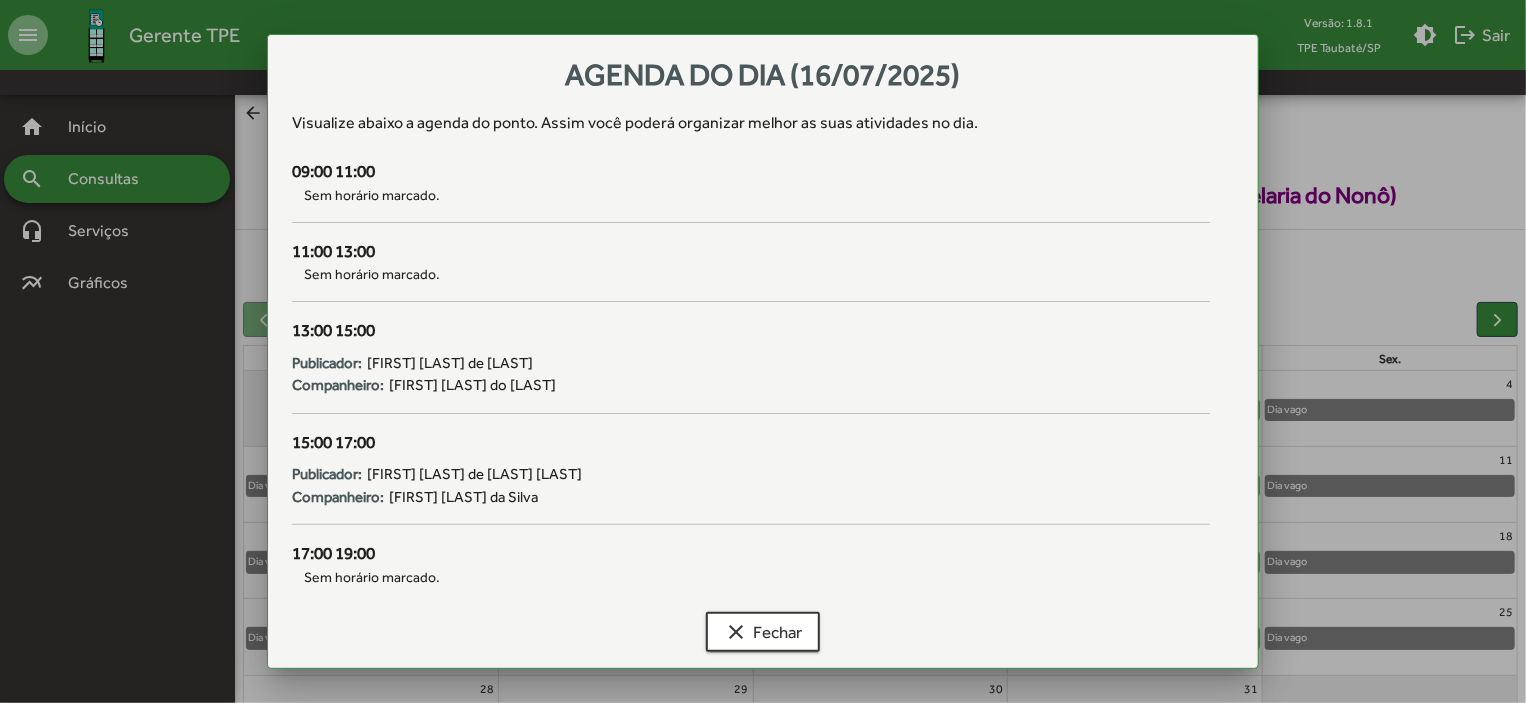 click on "13:00 15:00 Publicador: [FIRST] [LAST] de [LAST] Companheiro: [FIRST] [LAST] do [LAST]" at bounding box center (751, 374) 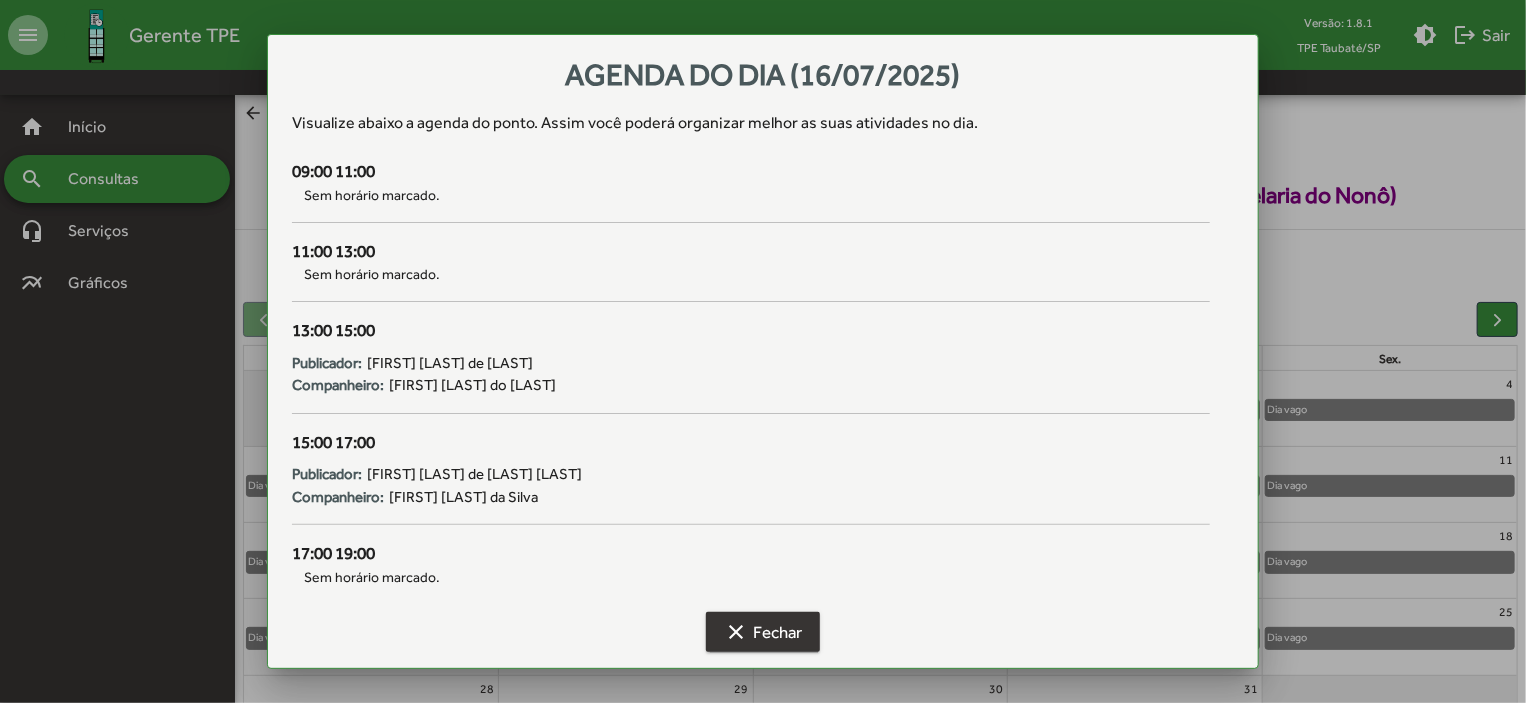 click on "clear  Fechar" at bounding box center (763, 632) 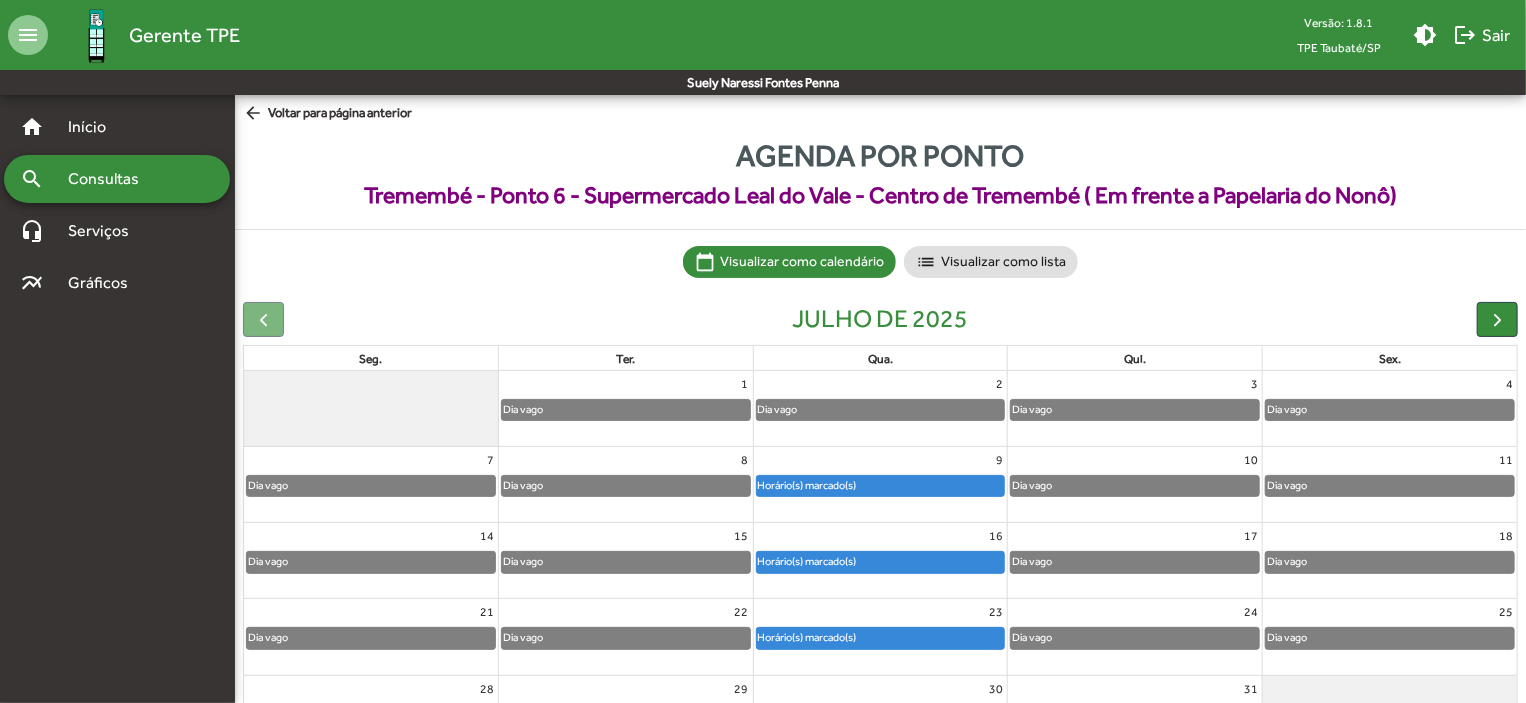click on "arrow_back" 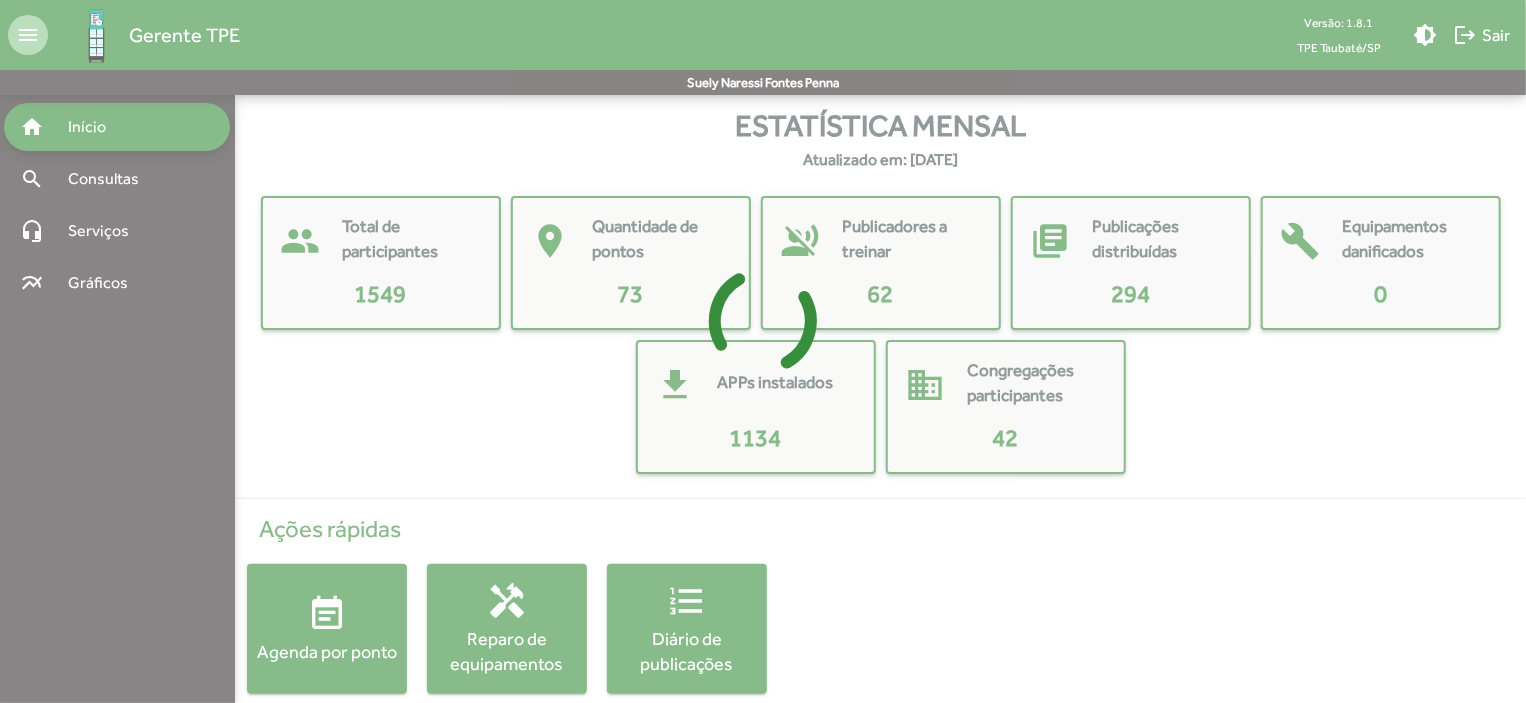 click at bounding box center (763, 351) 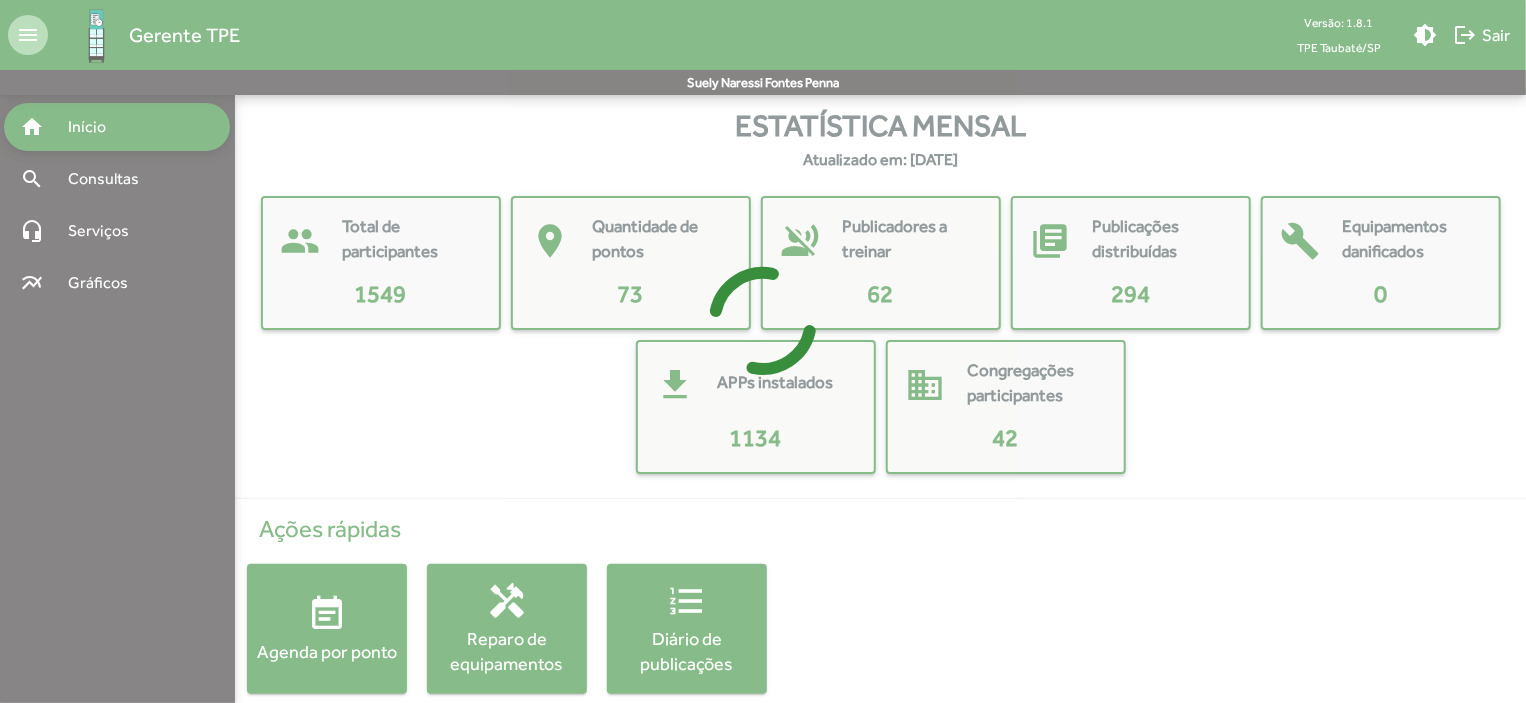click at bounding box center (763, 351) 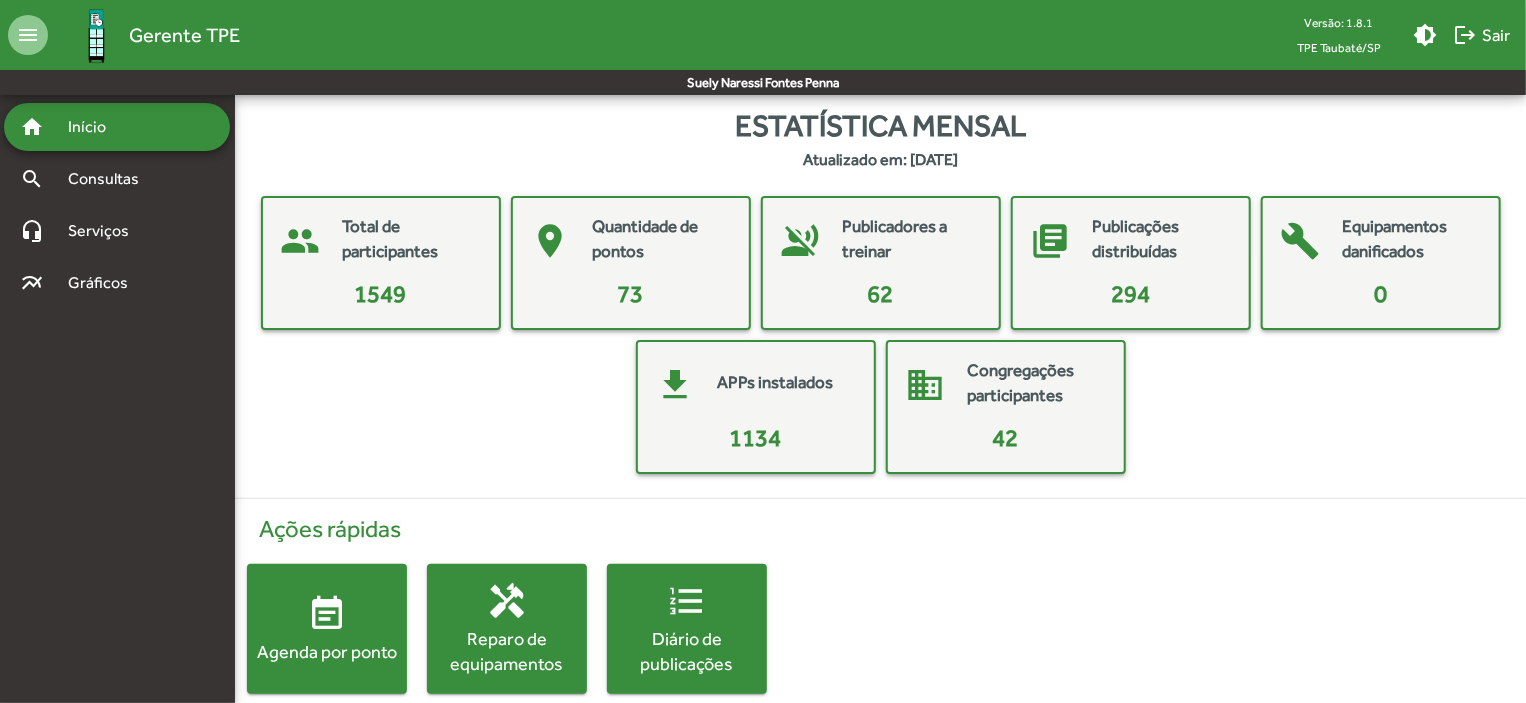 click on "event_note  Agenda por ponto" 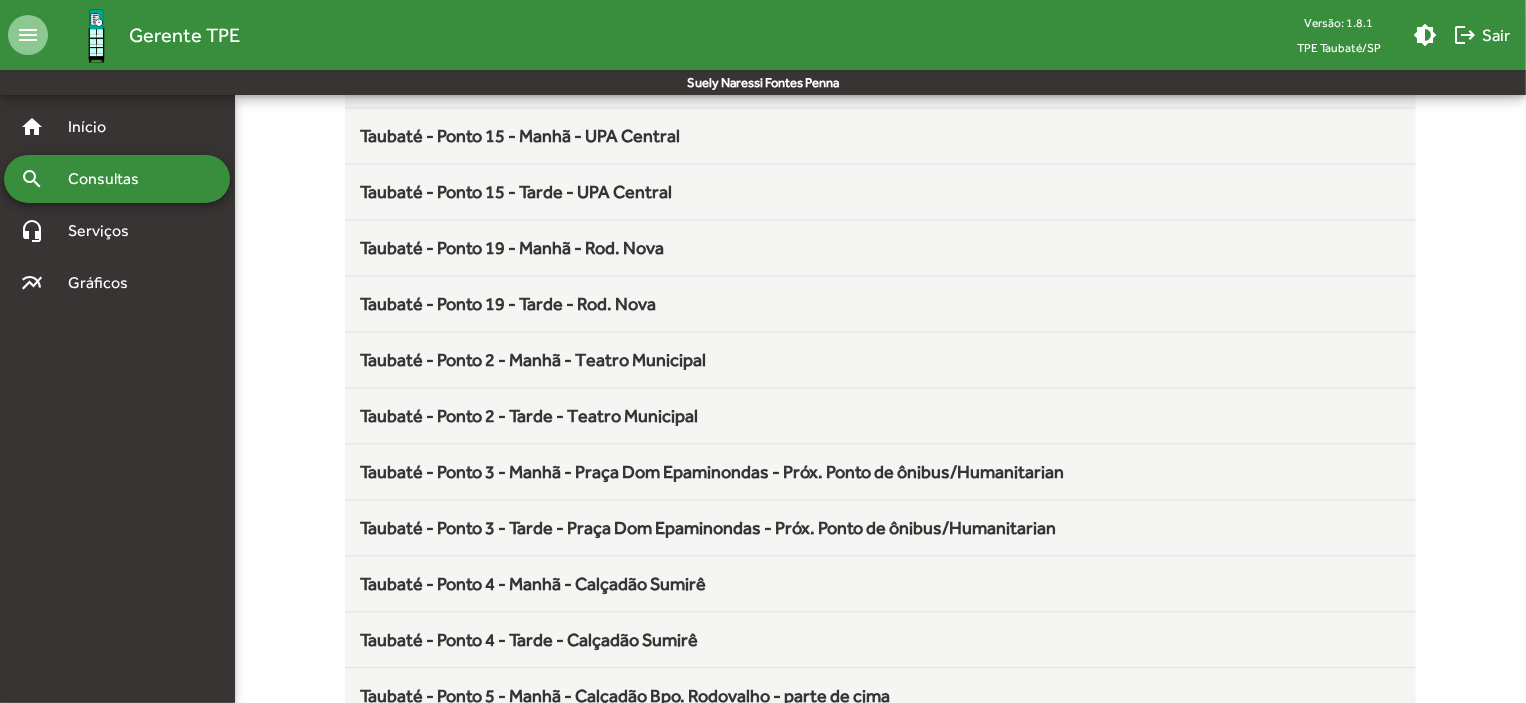 scroll, scrollTop: 2636, scrollLeft: 0, axis: vertical 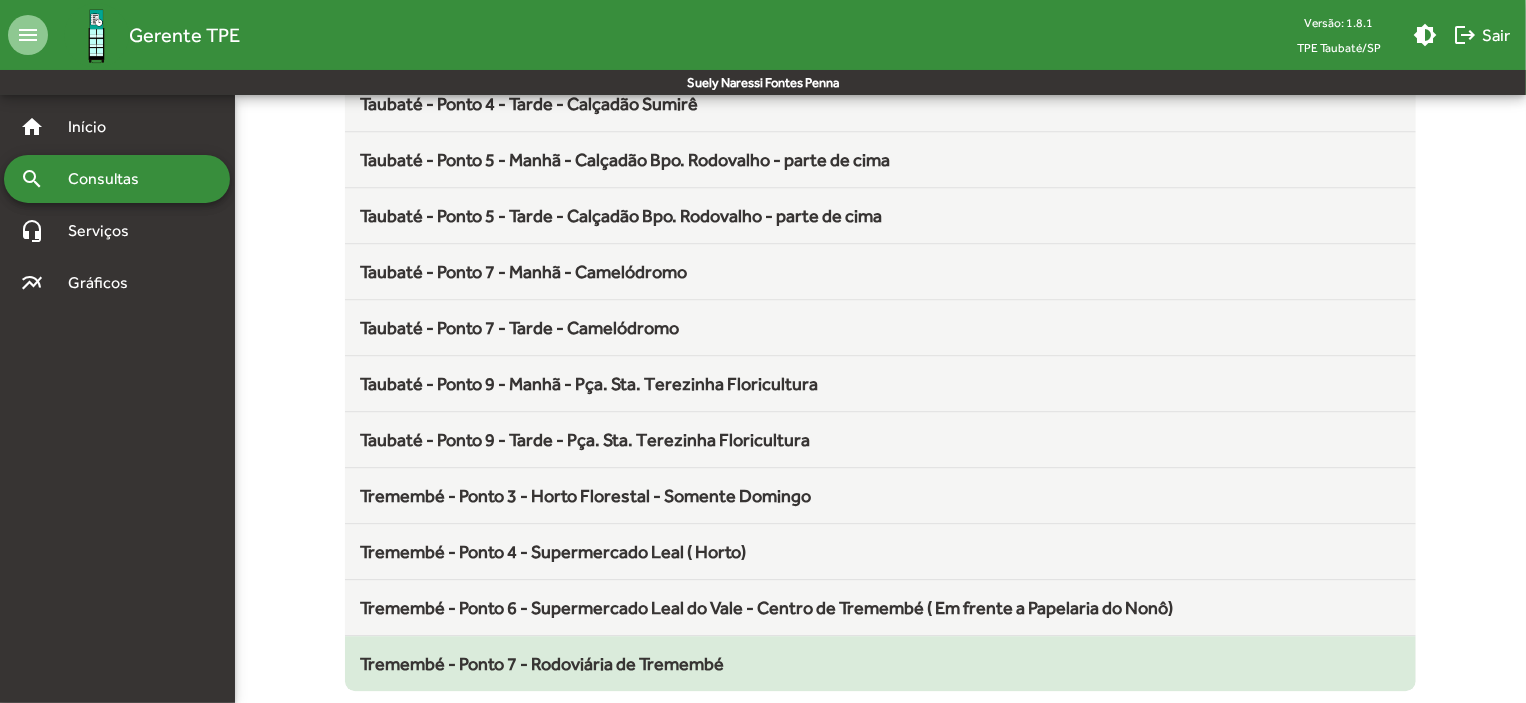 click on "Tremembé - Ponto 7 - Rodoviária de Tremembé" 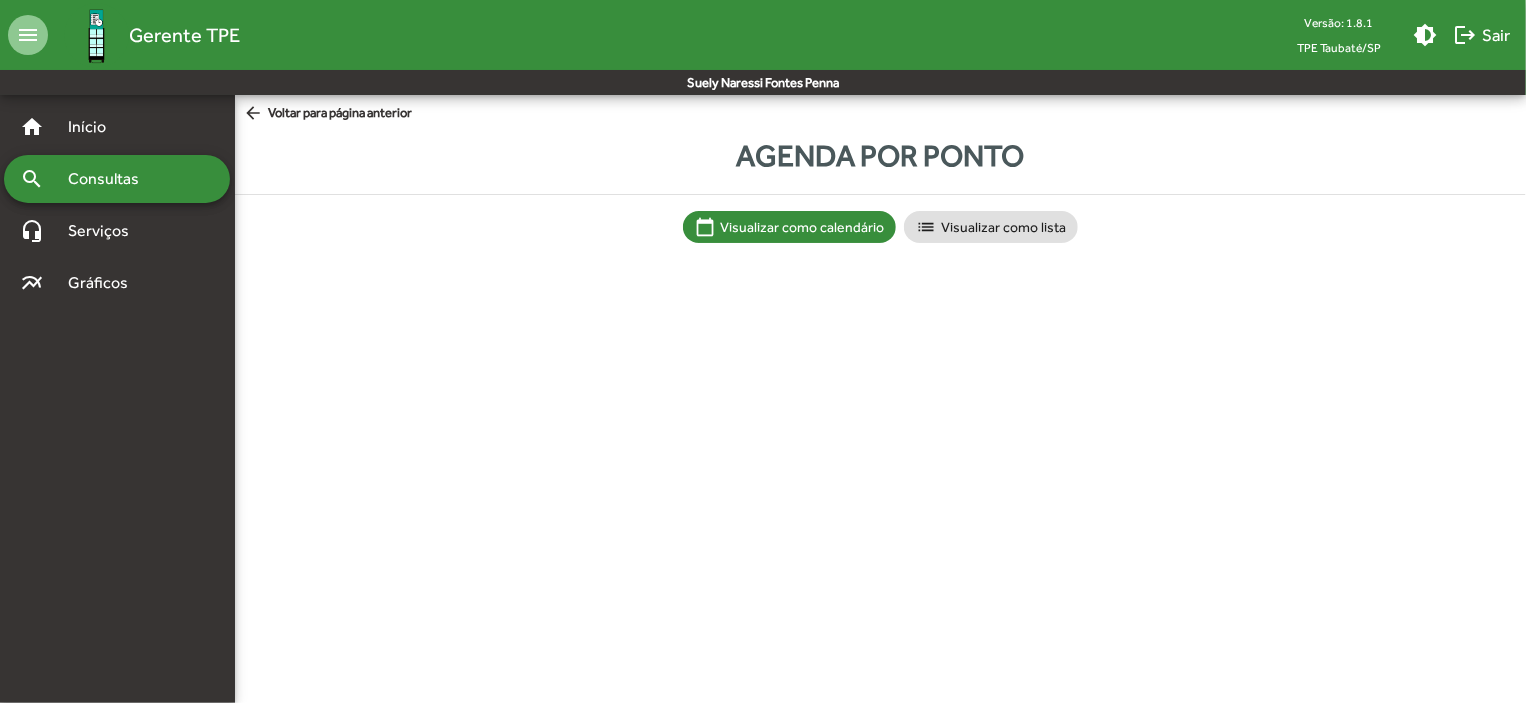 scroll, scrollTop: 0, scrollLeft: 0, axis: both 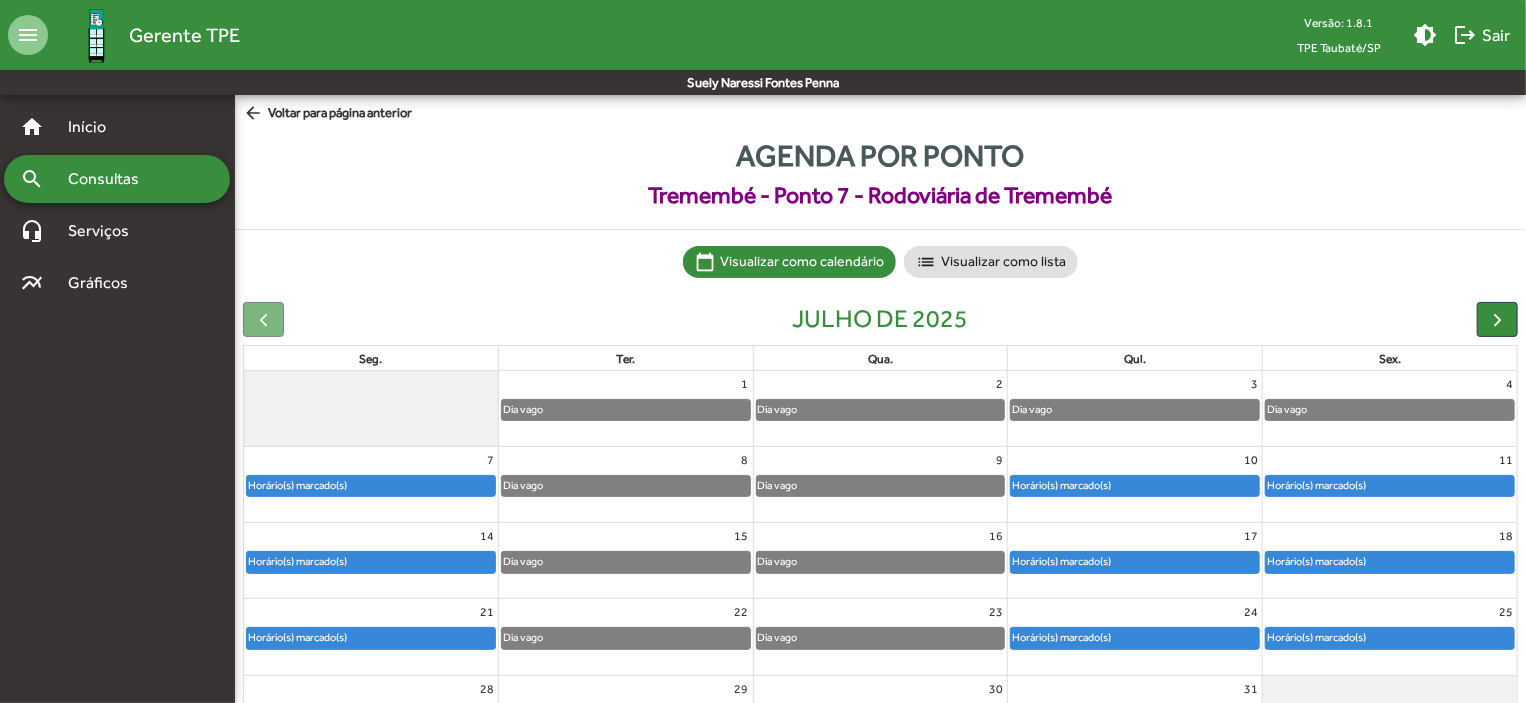 click on "Horário(s) marcado(s)" 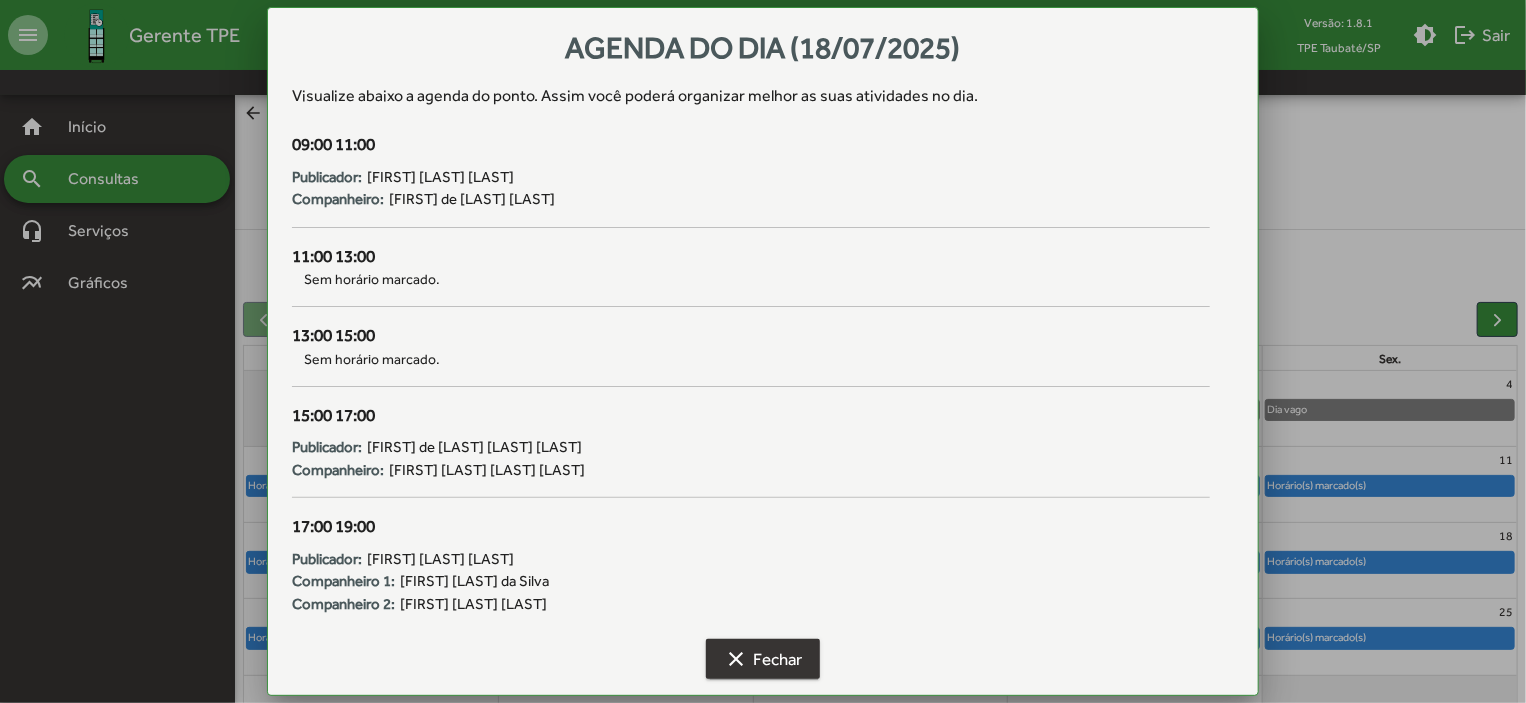 click on "clear  Fechar" at bounding box center [763, 659] 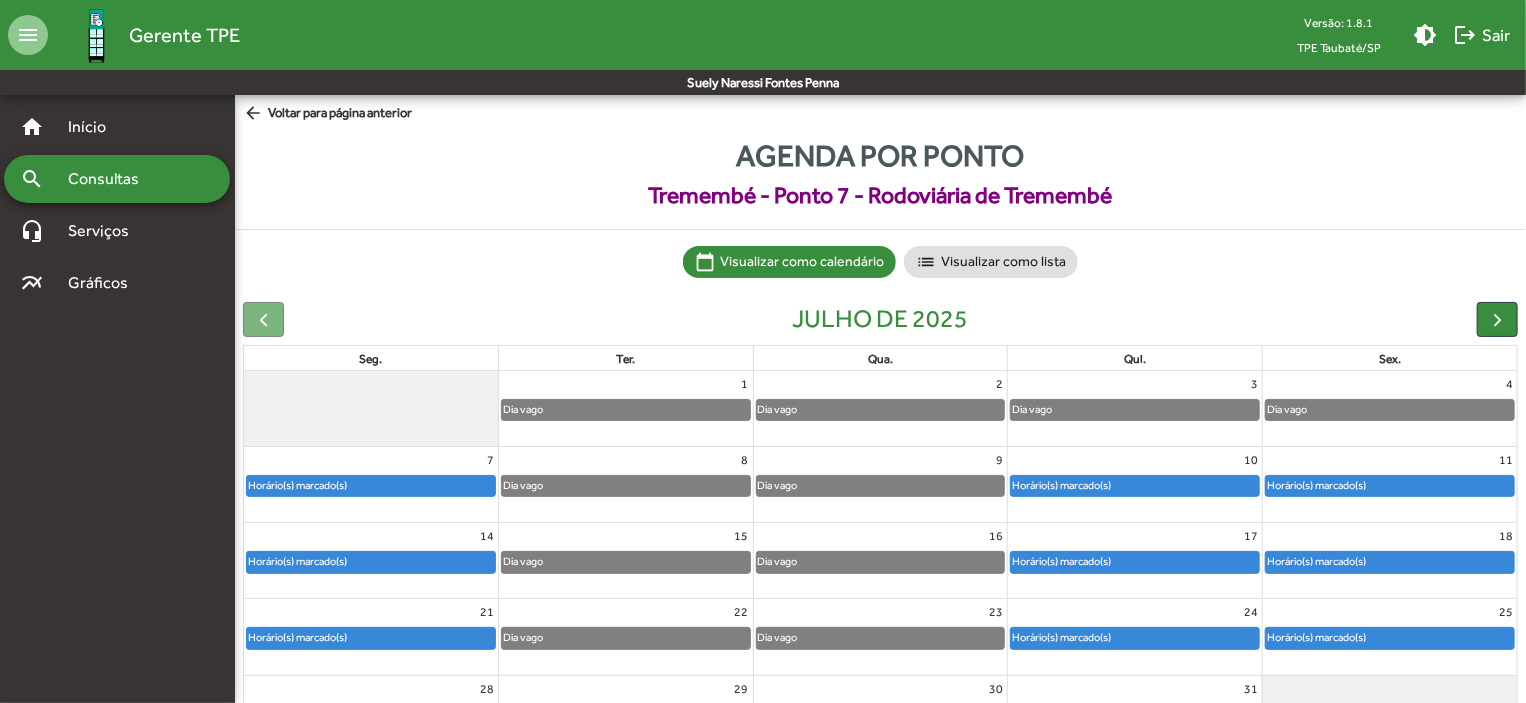 click on "Horário(s) marcado(s)" 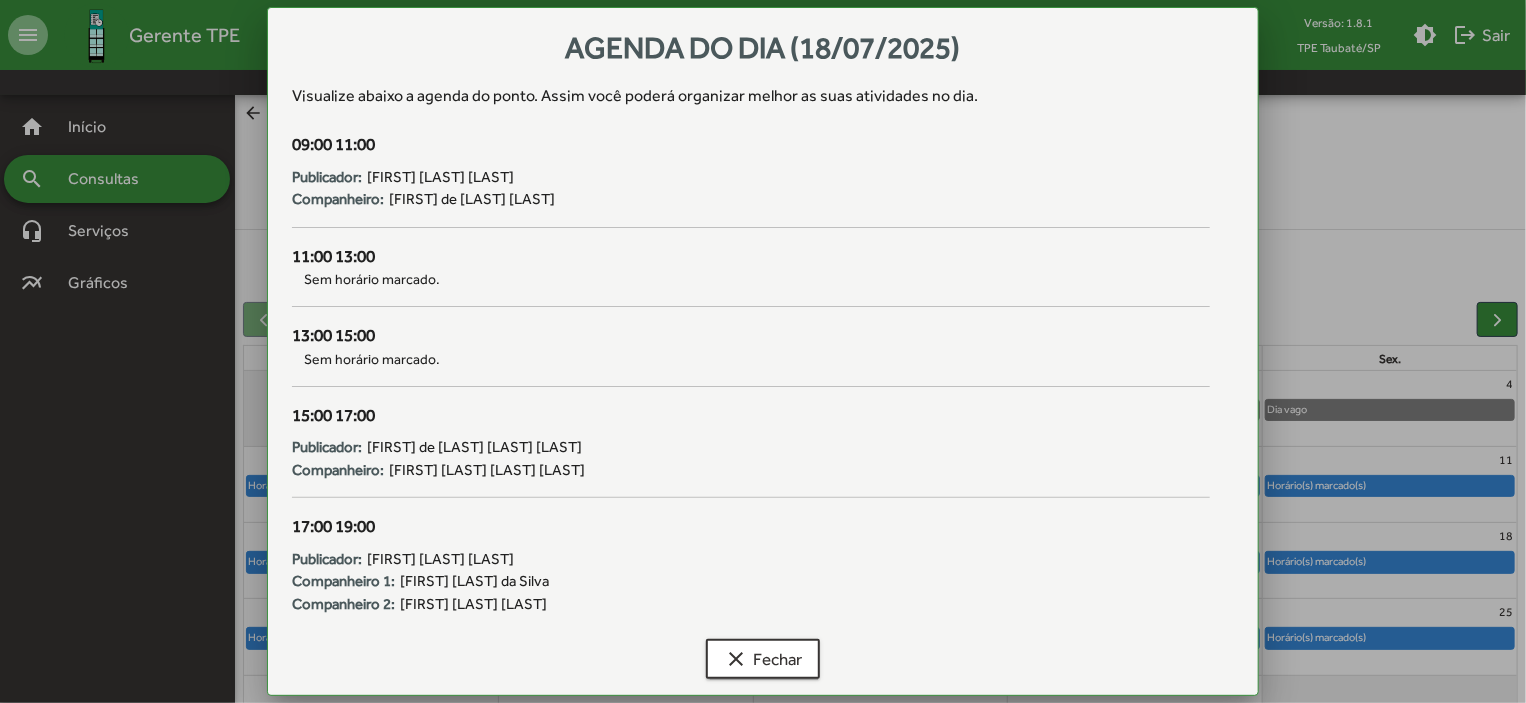 click at bounding box center (763, 351) 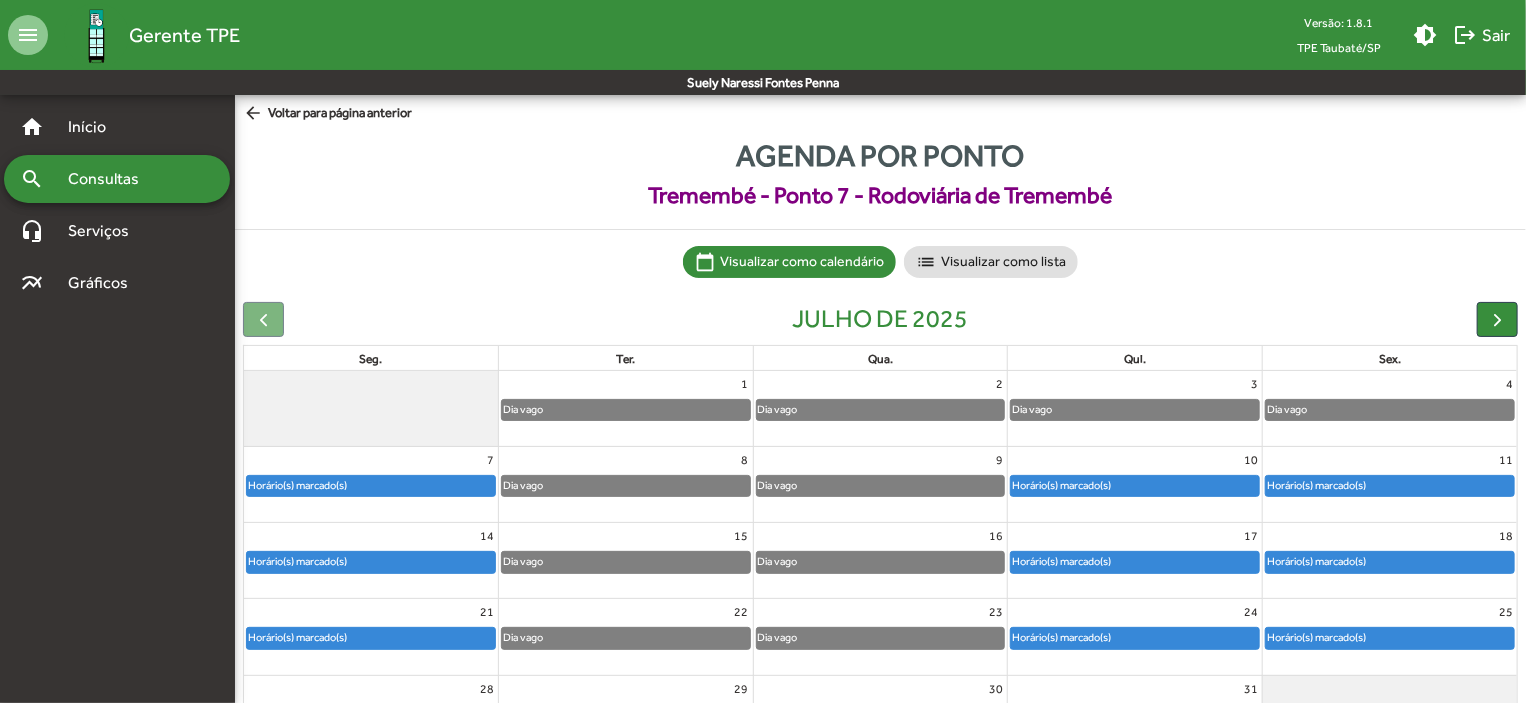 click on "Horário(s) marcado(s)" 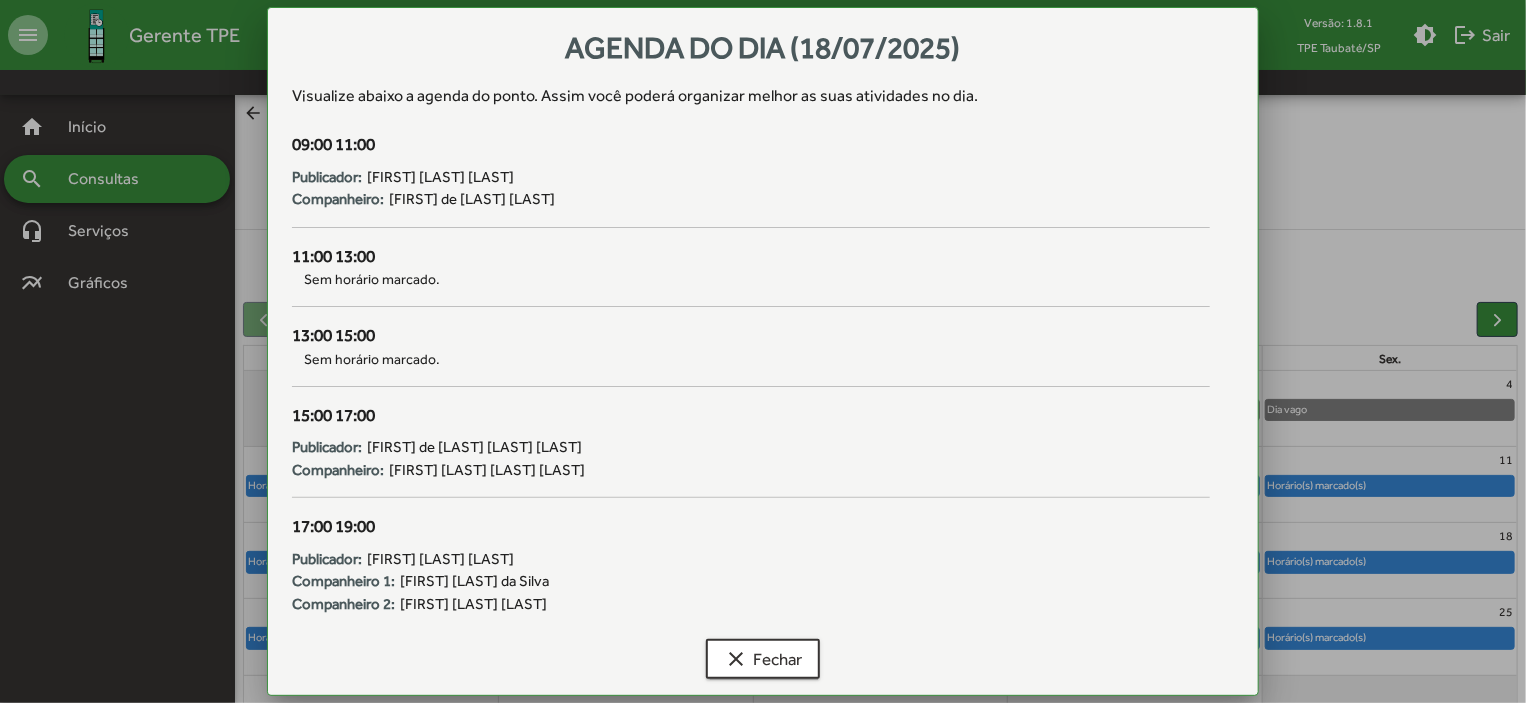 click at bounding box center (763, 351) 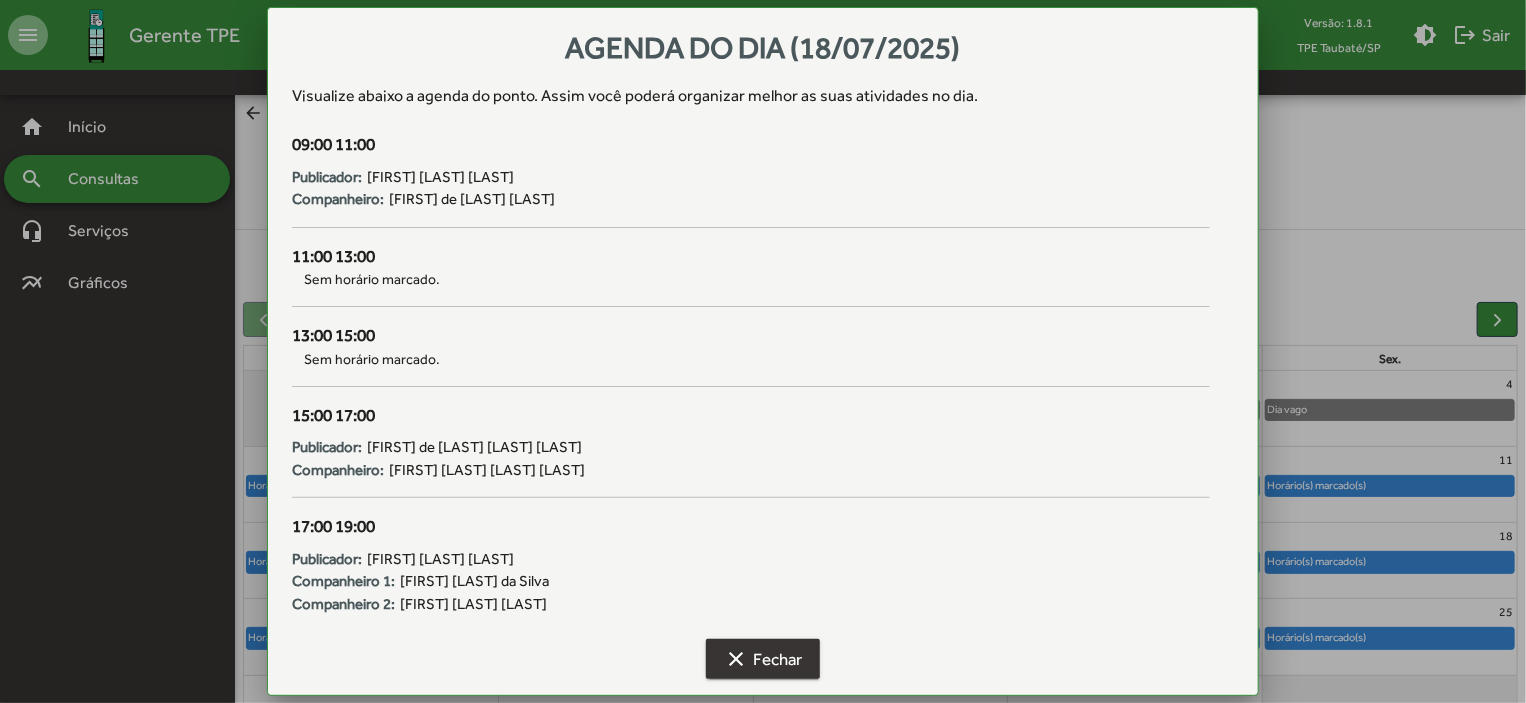 click on "clear  Fechar" at bounding box center [763, 659] 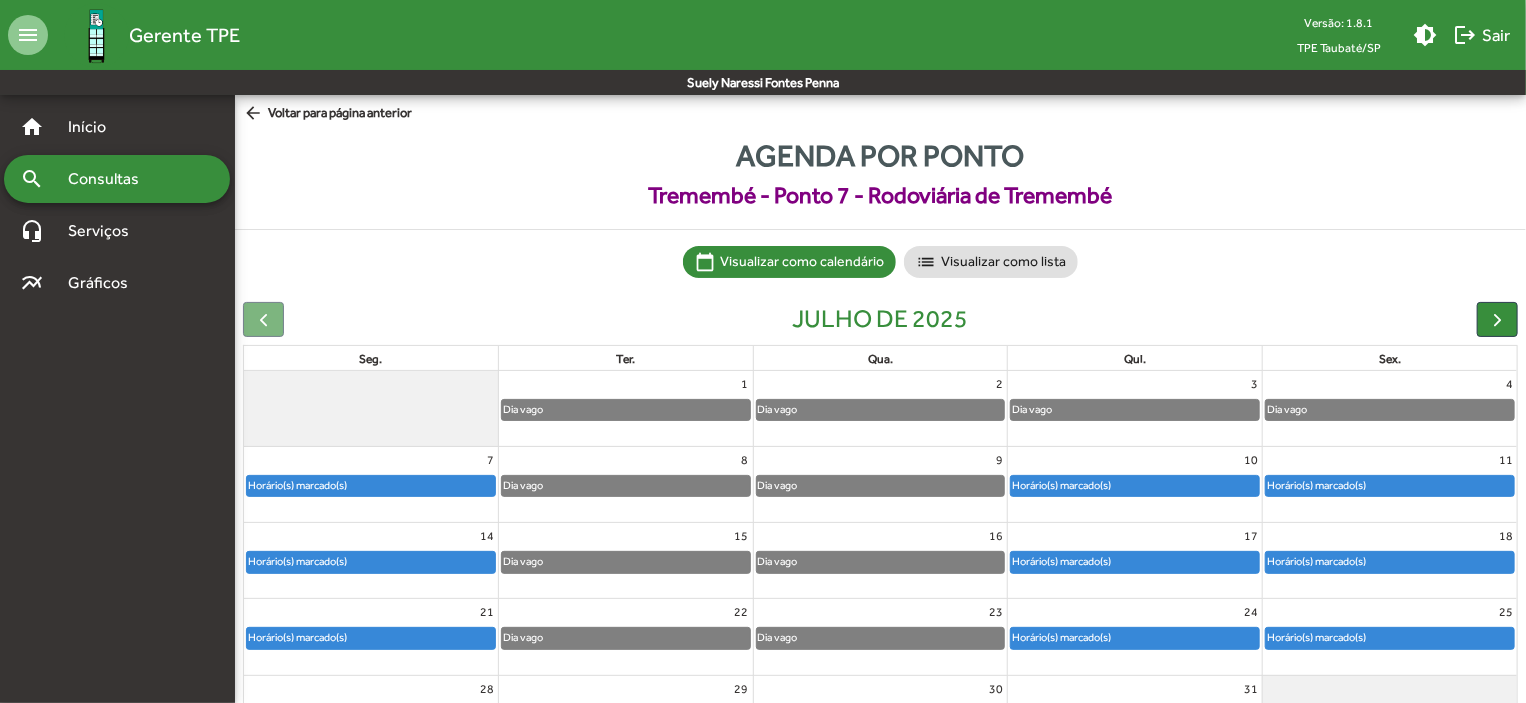 click on "Horário(s) marcado(s)" 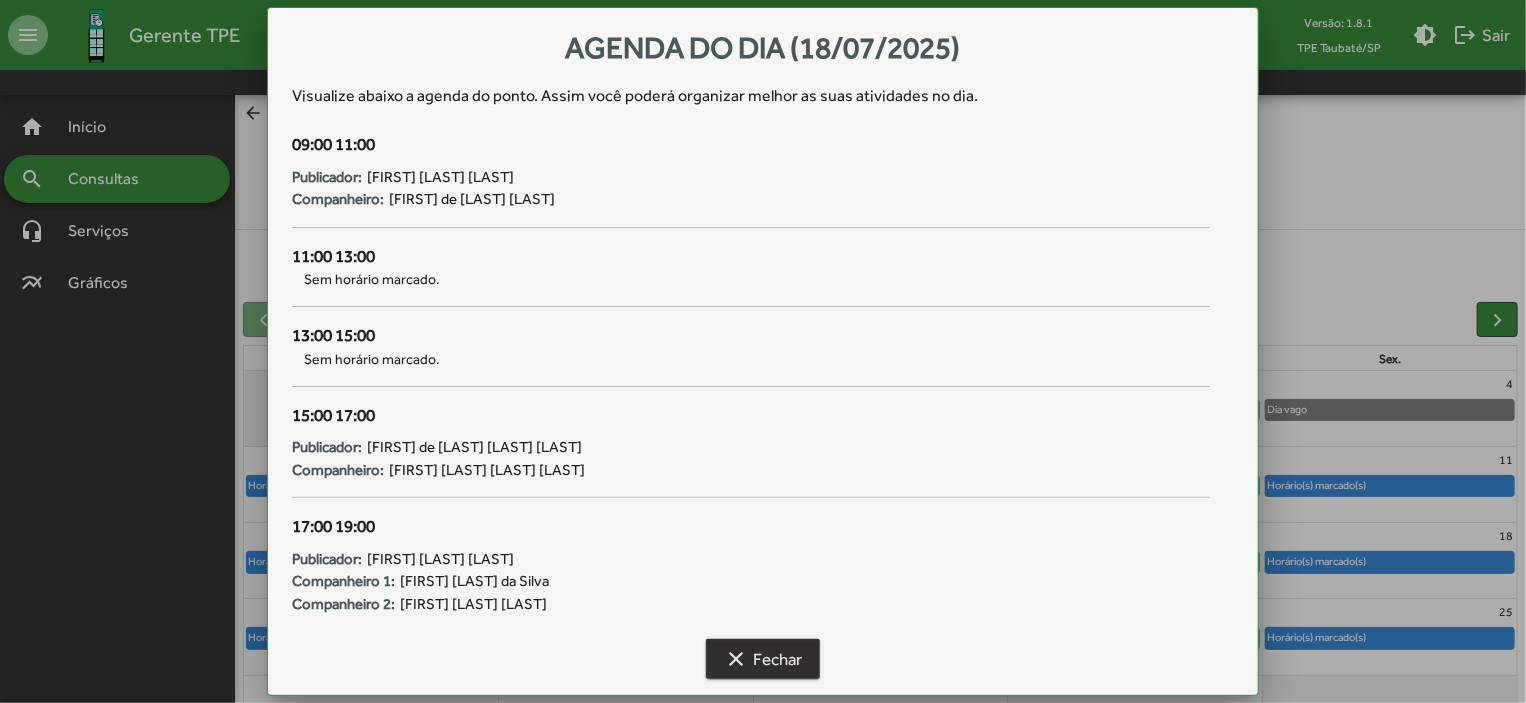 click on "clear  Fechar" at bounding box center (763, 659) 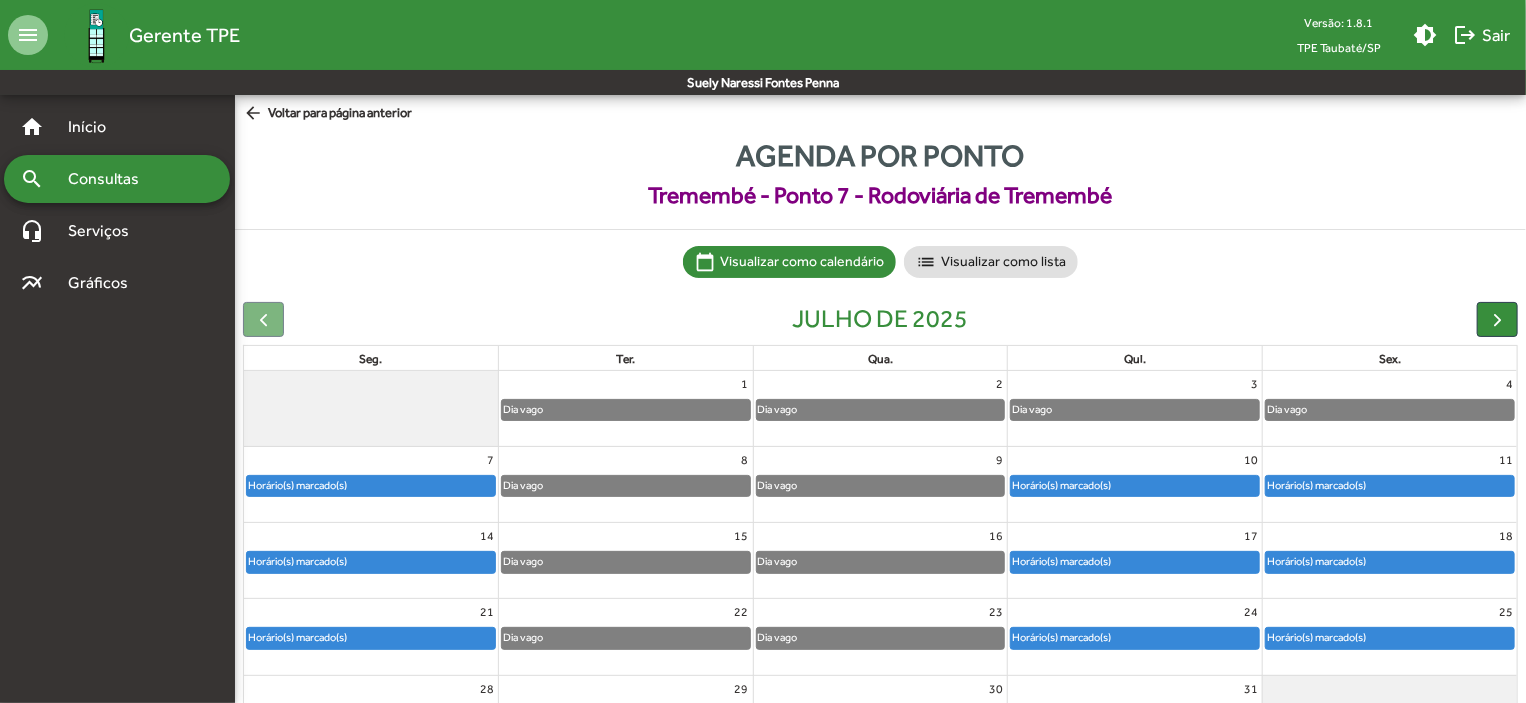 click on "arrow_back" 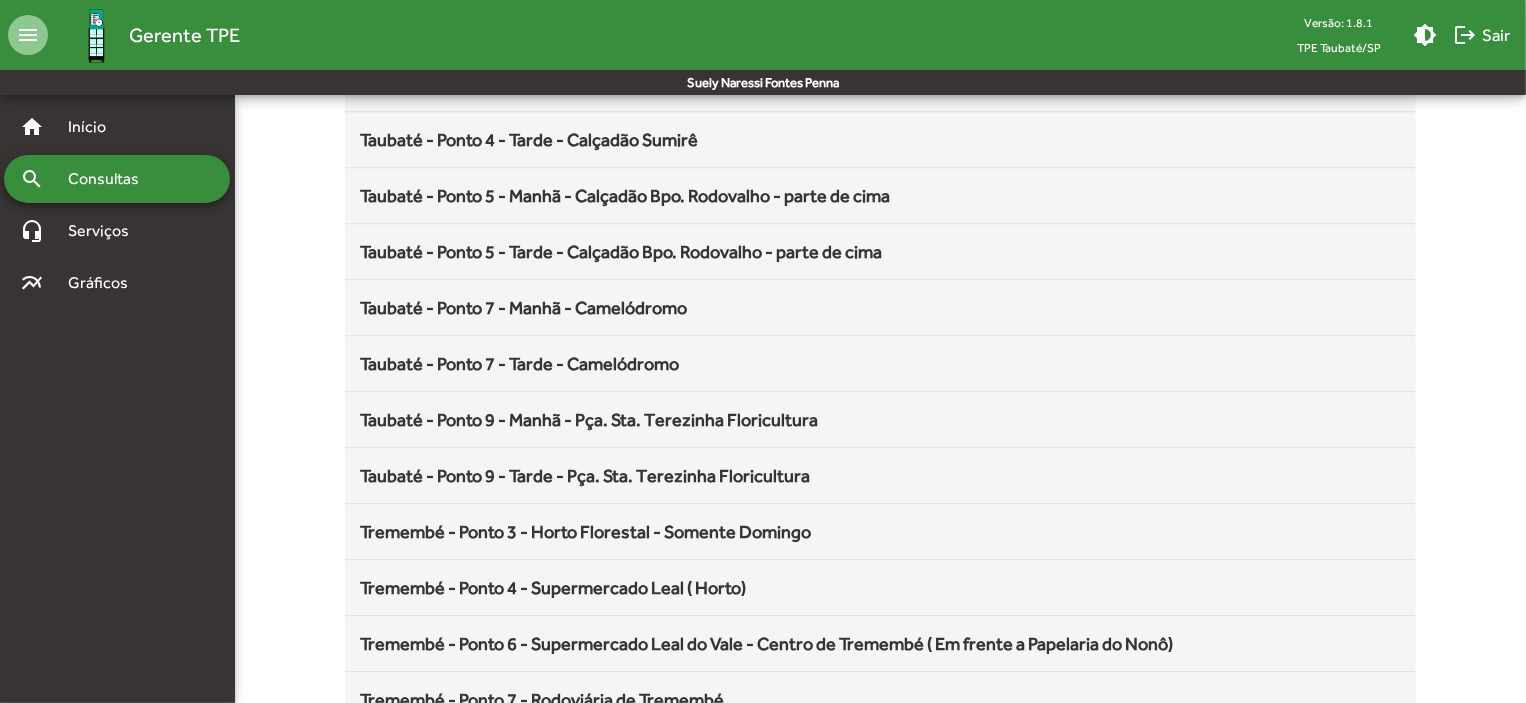 scroll, scrollTop: 2636, scrollLeft: 0, axis: vertical 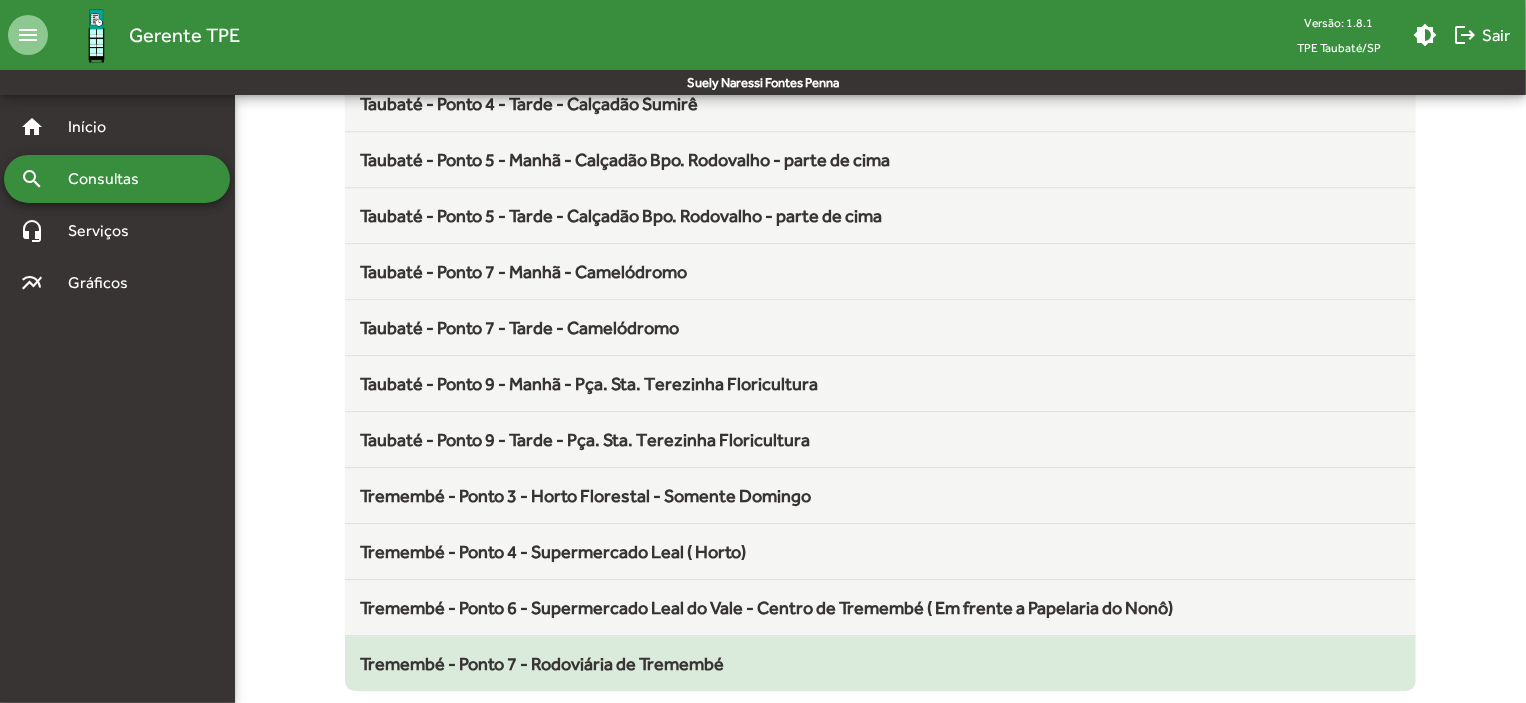 click on "Tremembé - Ponto 7 - Rodoviária de Tremembé" 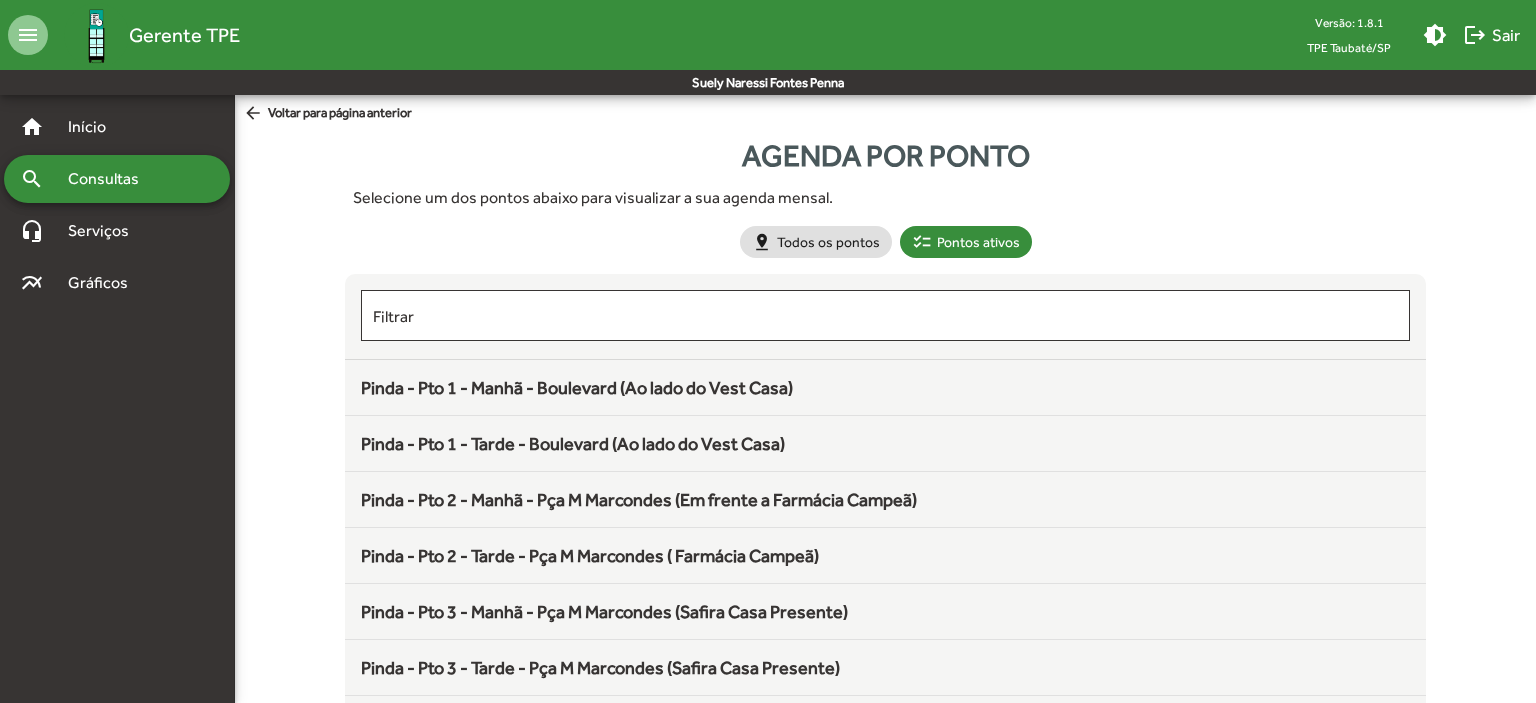 click on "menu Gerente TPE Versão: 1.8.1 TPE Taubaté/SP brightness_medium logout Sair [FIRST] [LAST] [LAST] home Início search Consultas headset_mic Serviços multiline_chart Gráficos Estatística mensal Atualizado em: [DATE] people Total de participantes 1549 place Quantidade de pontos 73 voice_over_off Publicadores a treinar 62 library_books Publicações distribuídas 294 build Equipamentos danificados 0 get_app APPs instalados 1134 domain Congregações participantes 42 Ações rápidas event_note Agenda por ponto handyman Reparo de equipamentos format_list_numbered Diário de publicações
Alterar tema do sistema Menu de Ações Sair do Gerente TPE" at bounding box center (768, 1675) 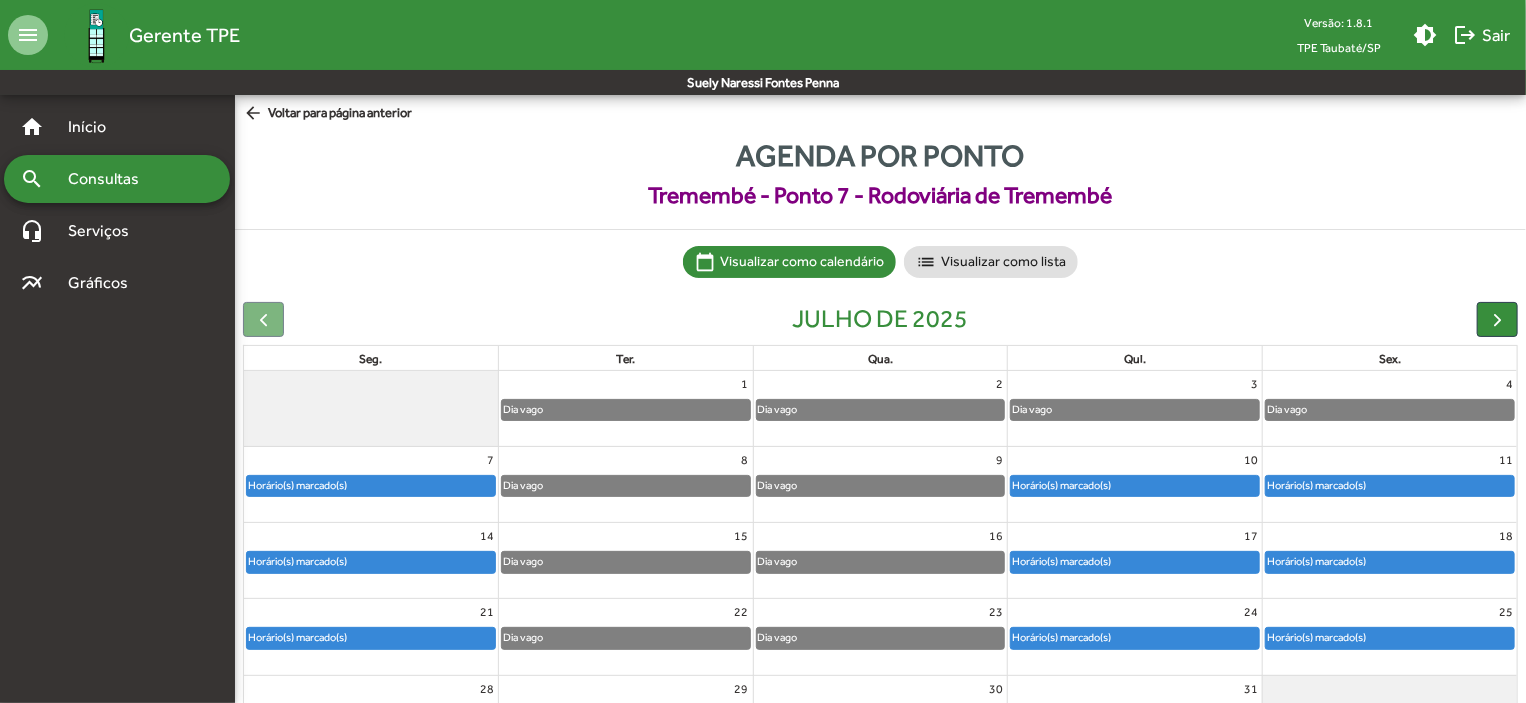click on "Horário(s) marcado(s)" 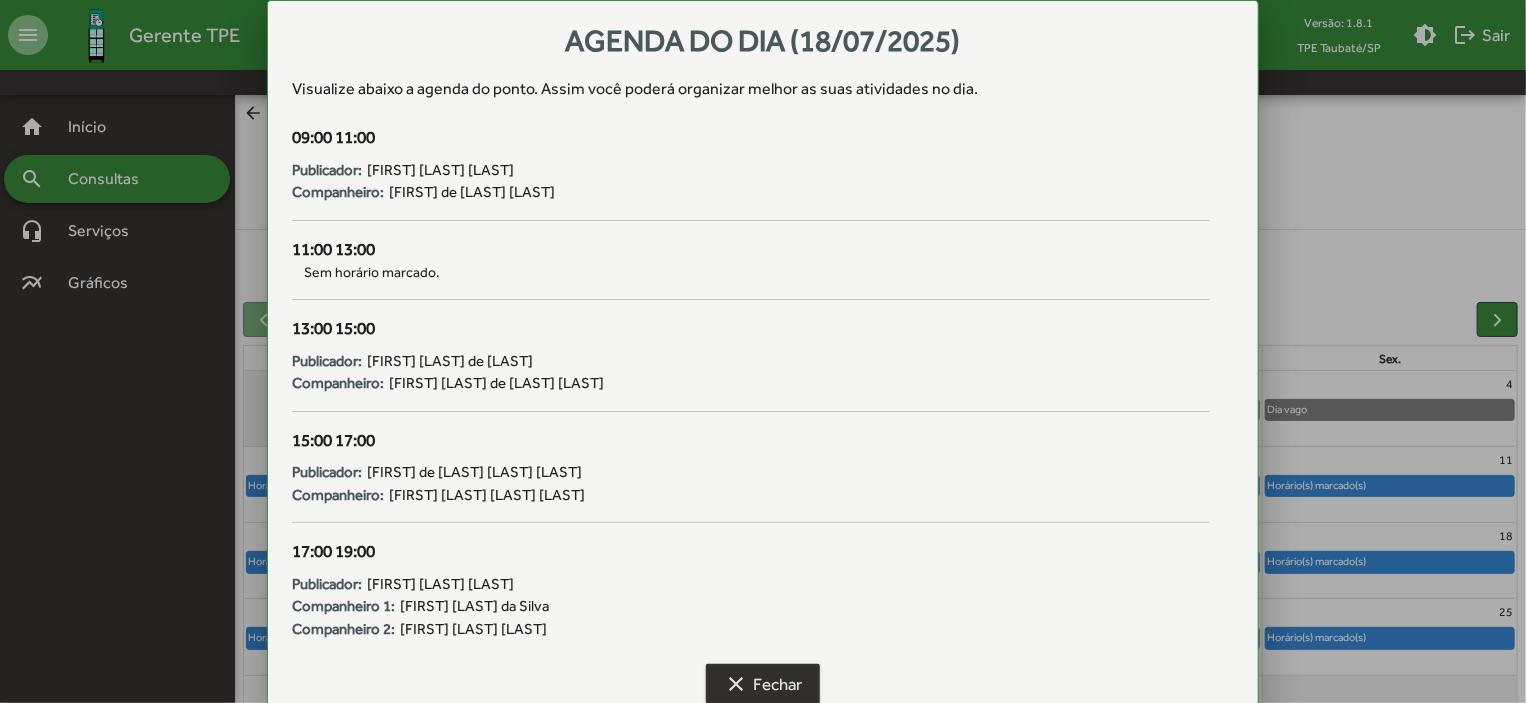 click on "clear  Fechar" at bounding box center [763, 684] 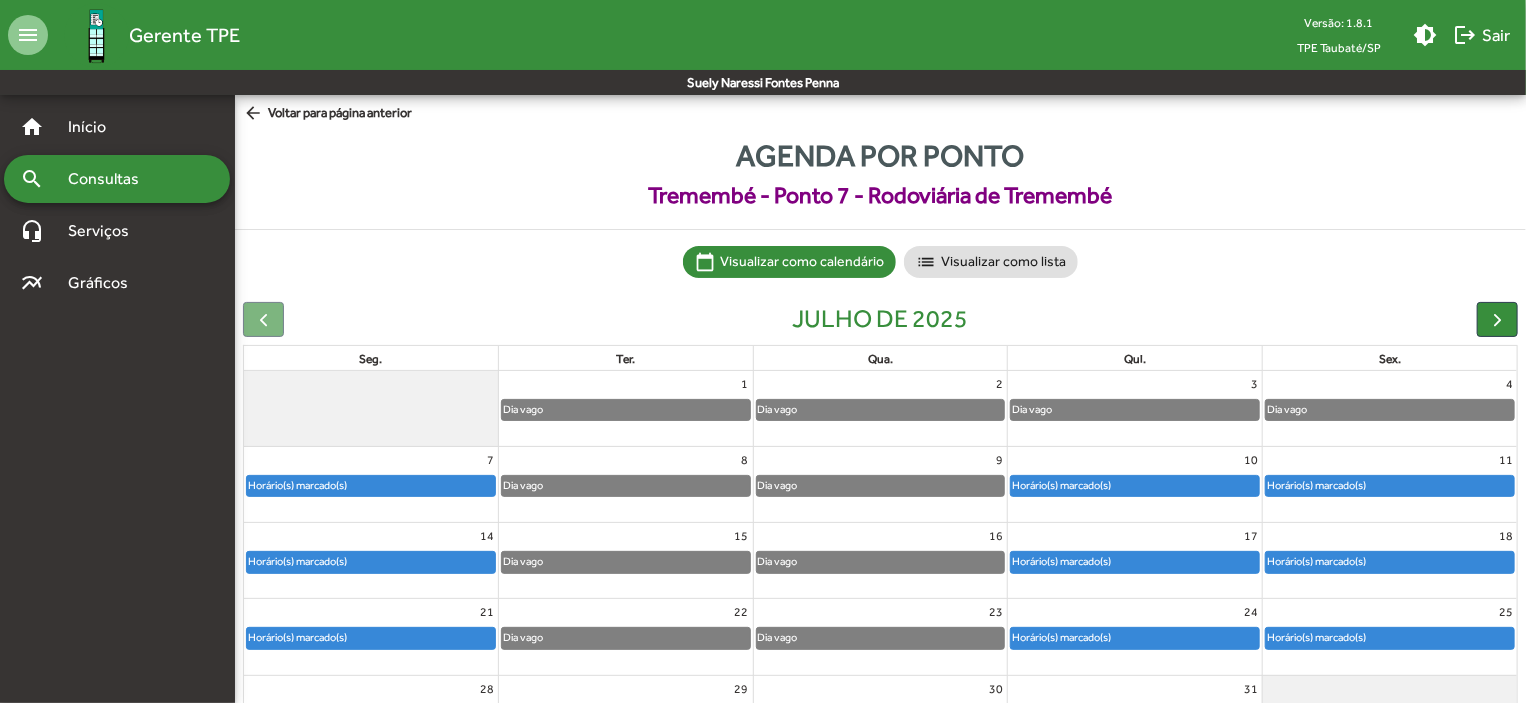 click on "Horário(s) marcado(s)" 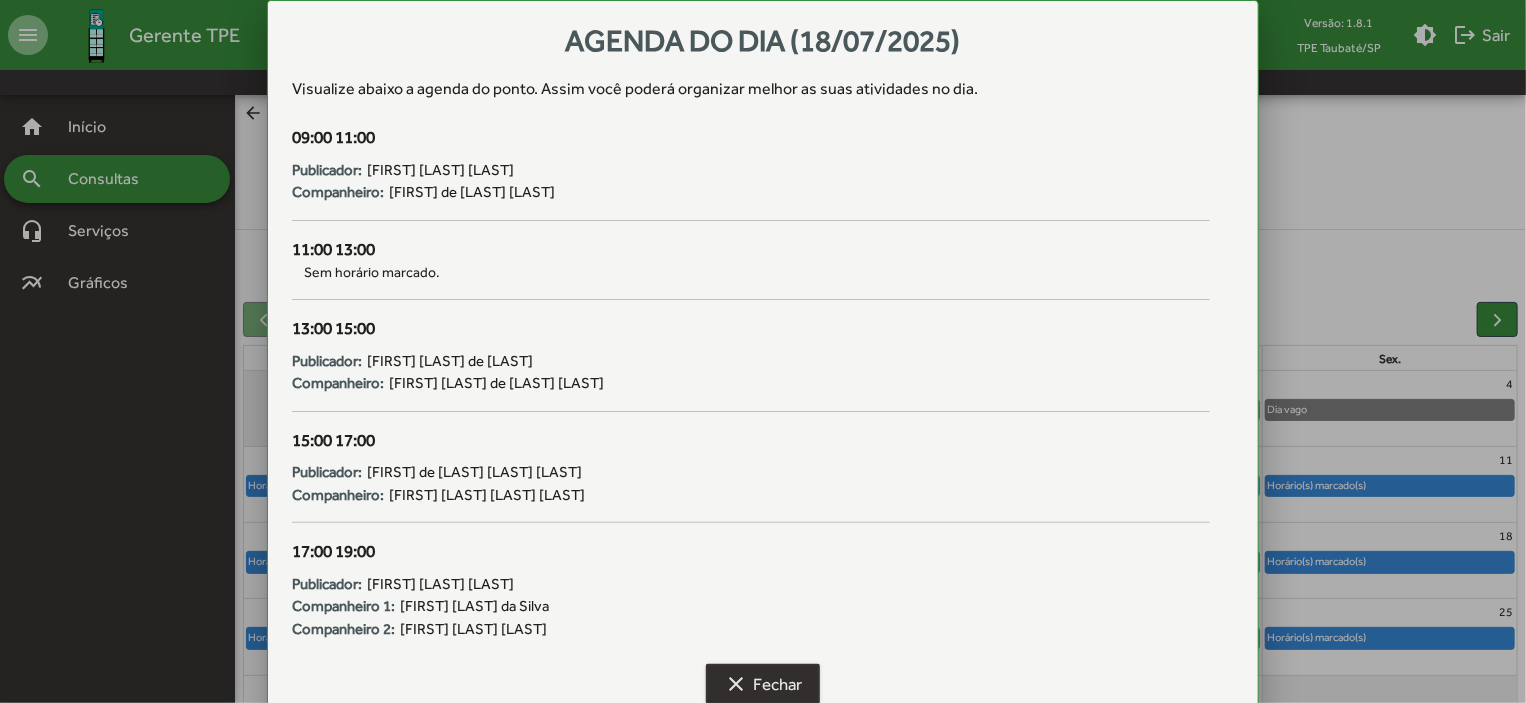 click on "clear  Fechar" at bounding box center (763, 684) 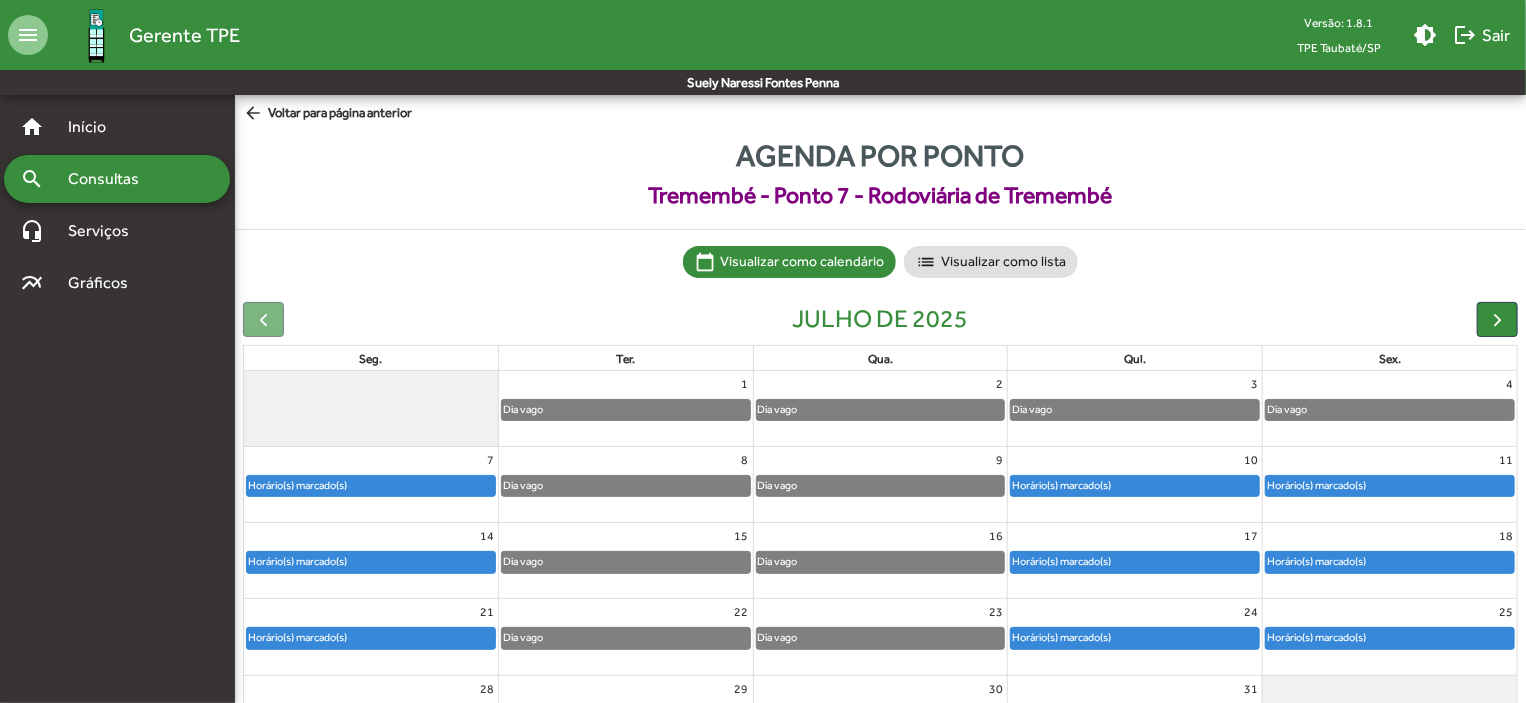 click on "arrow_back" 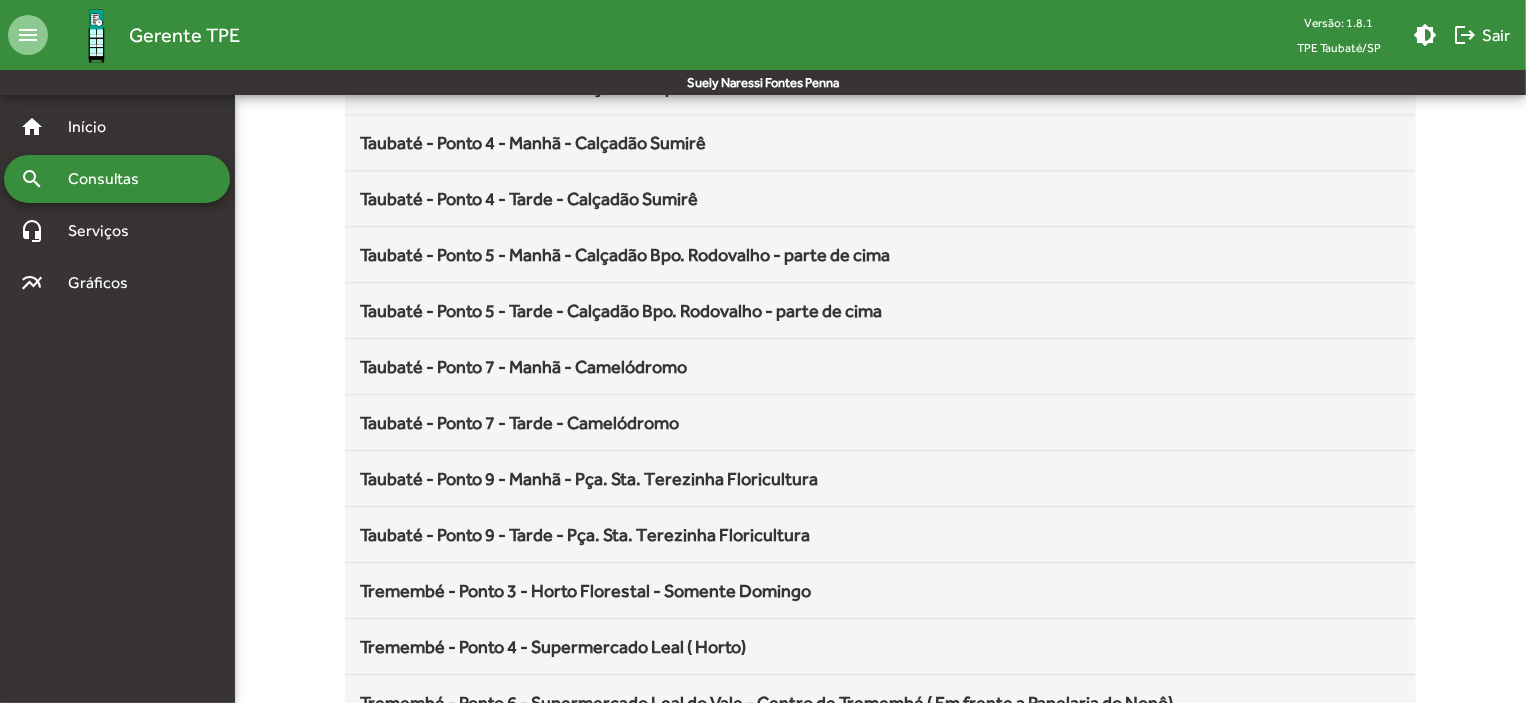 scroll, scrollTop: 2636, scrollLeft: 0, axis: vertical 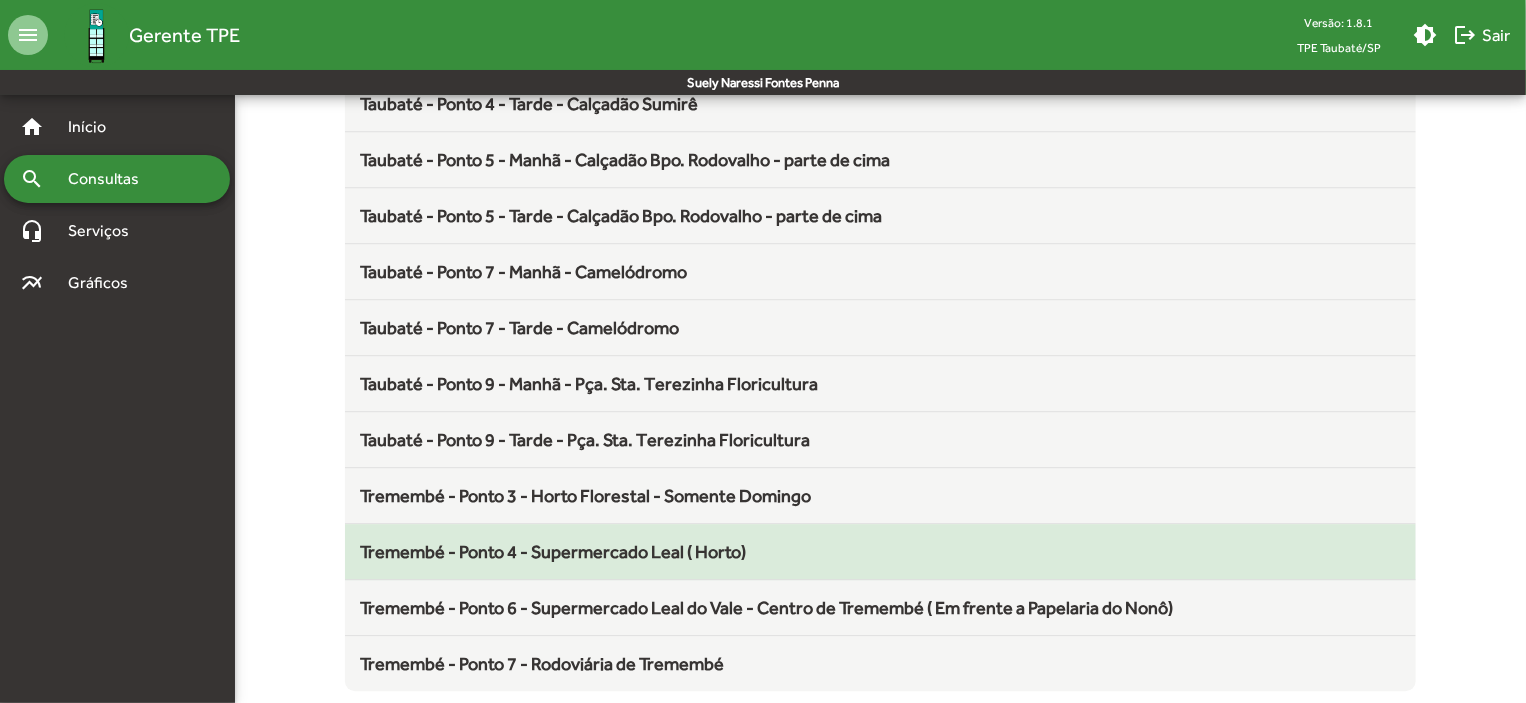 click on "Tremembé - Ponto 4 - Supermercado Leal ( Horto)" 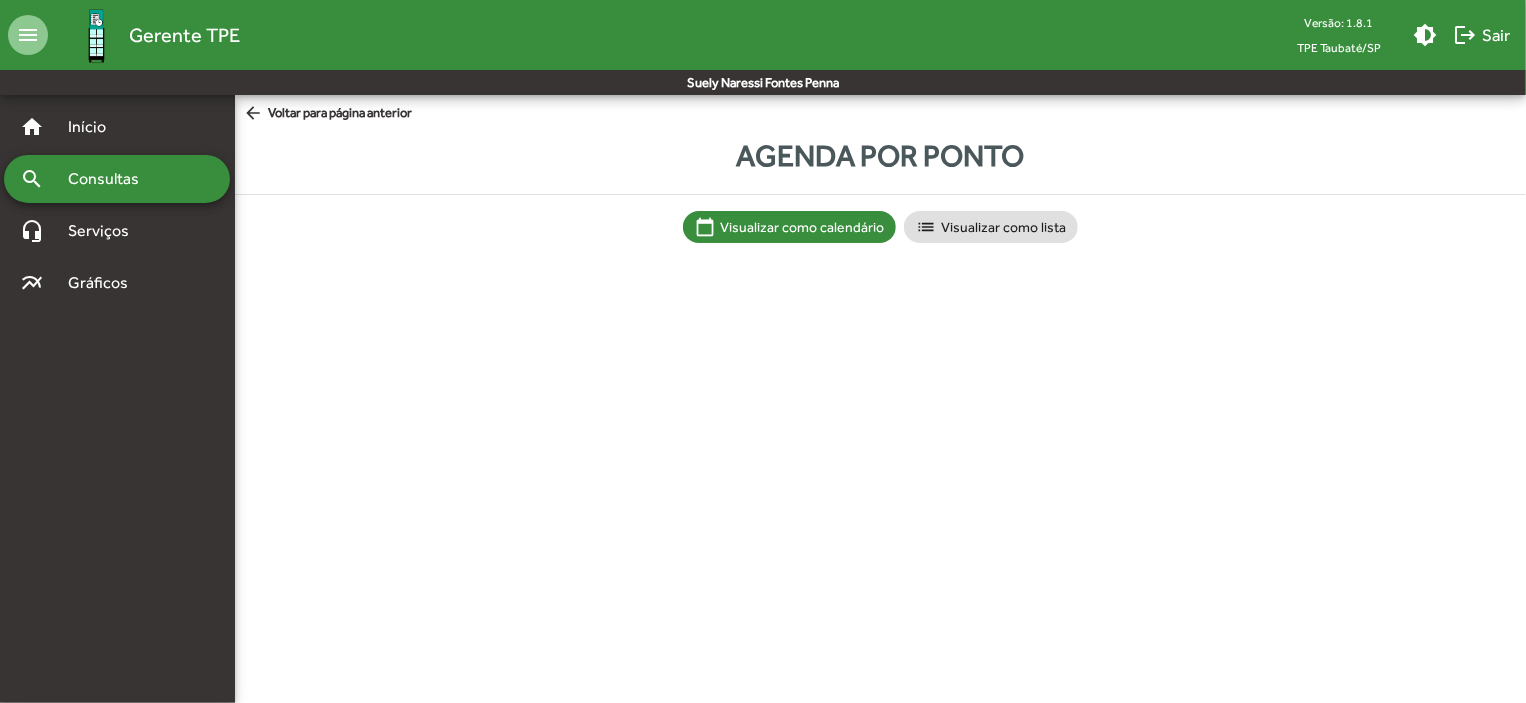scroll, scrollTop: 0, scrollLeft: 0, axis: both 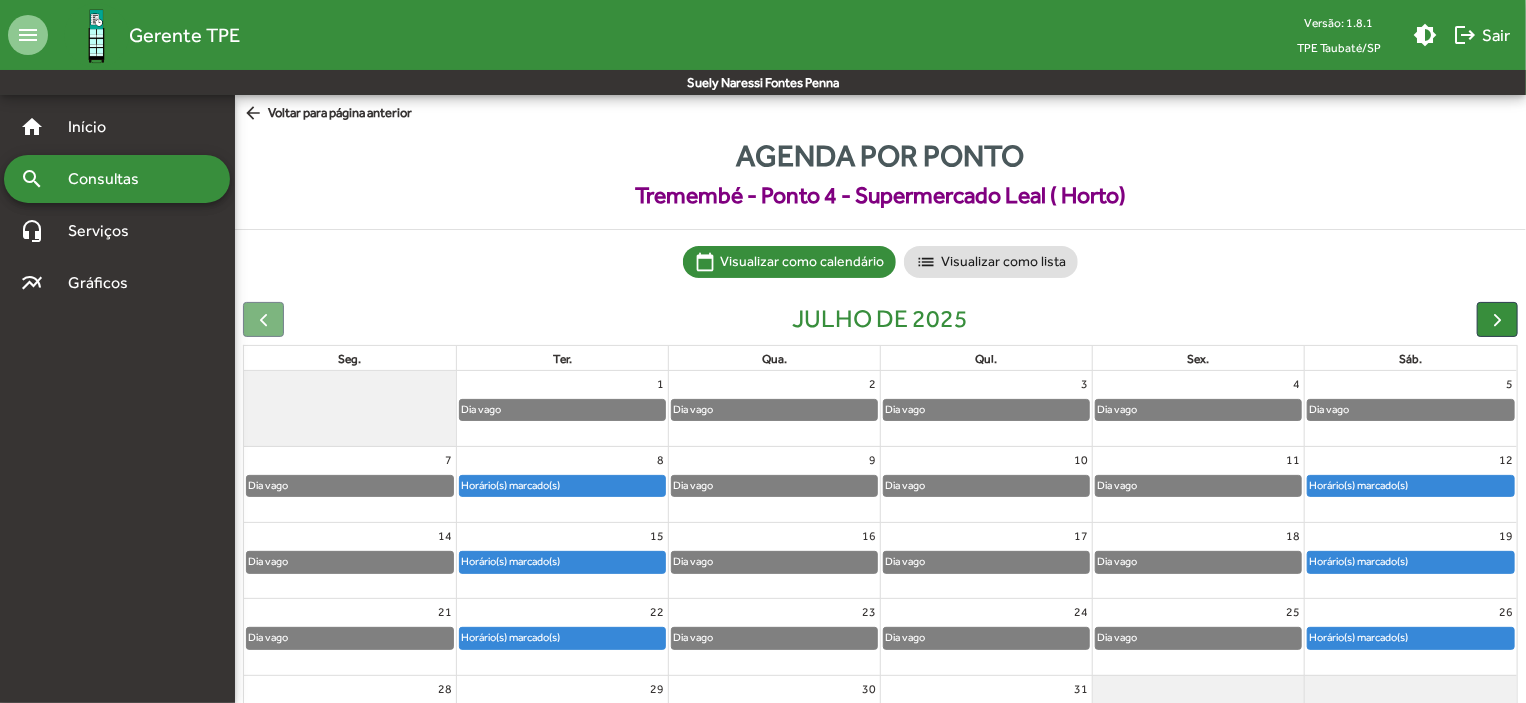 click on "Horário(s) marcado(s)" 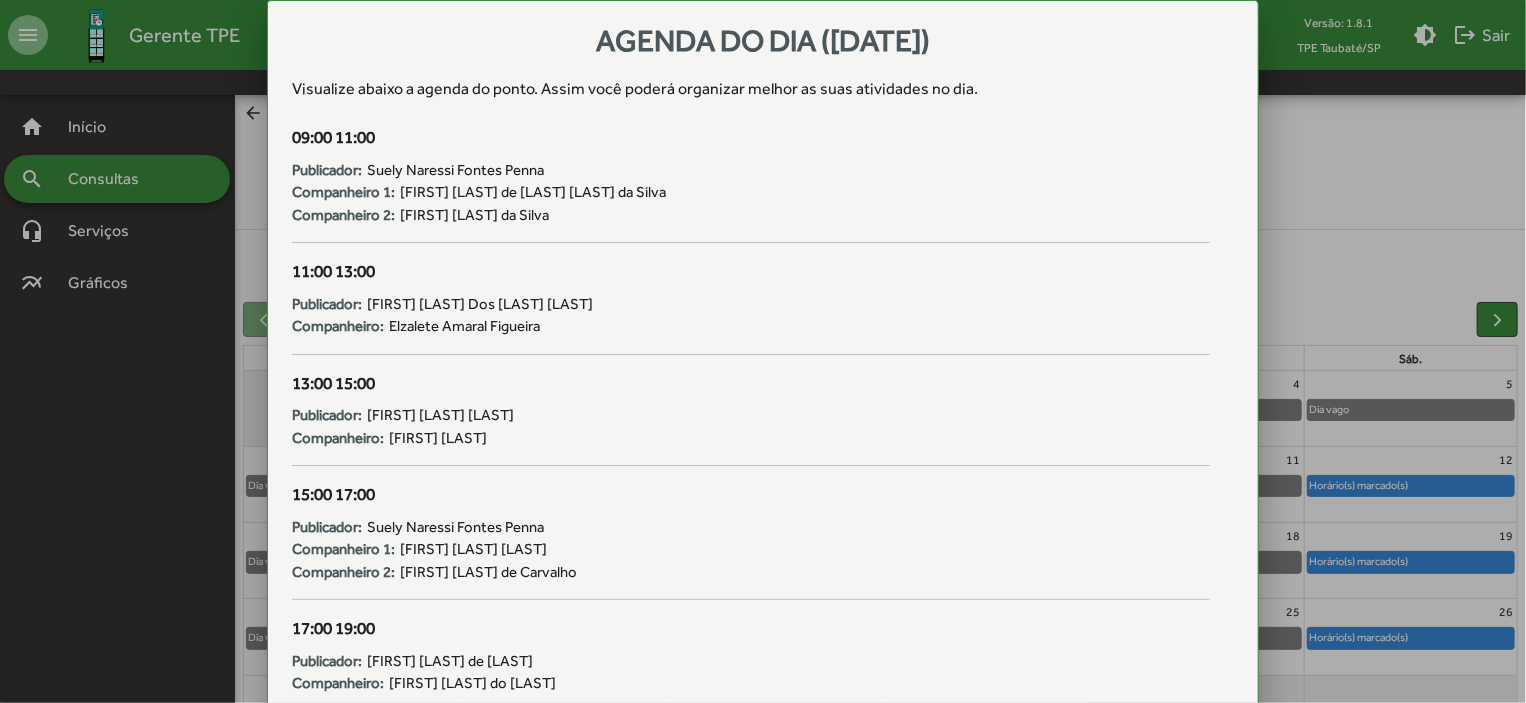 click at bounding box center (763, 351) 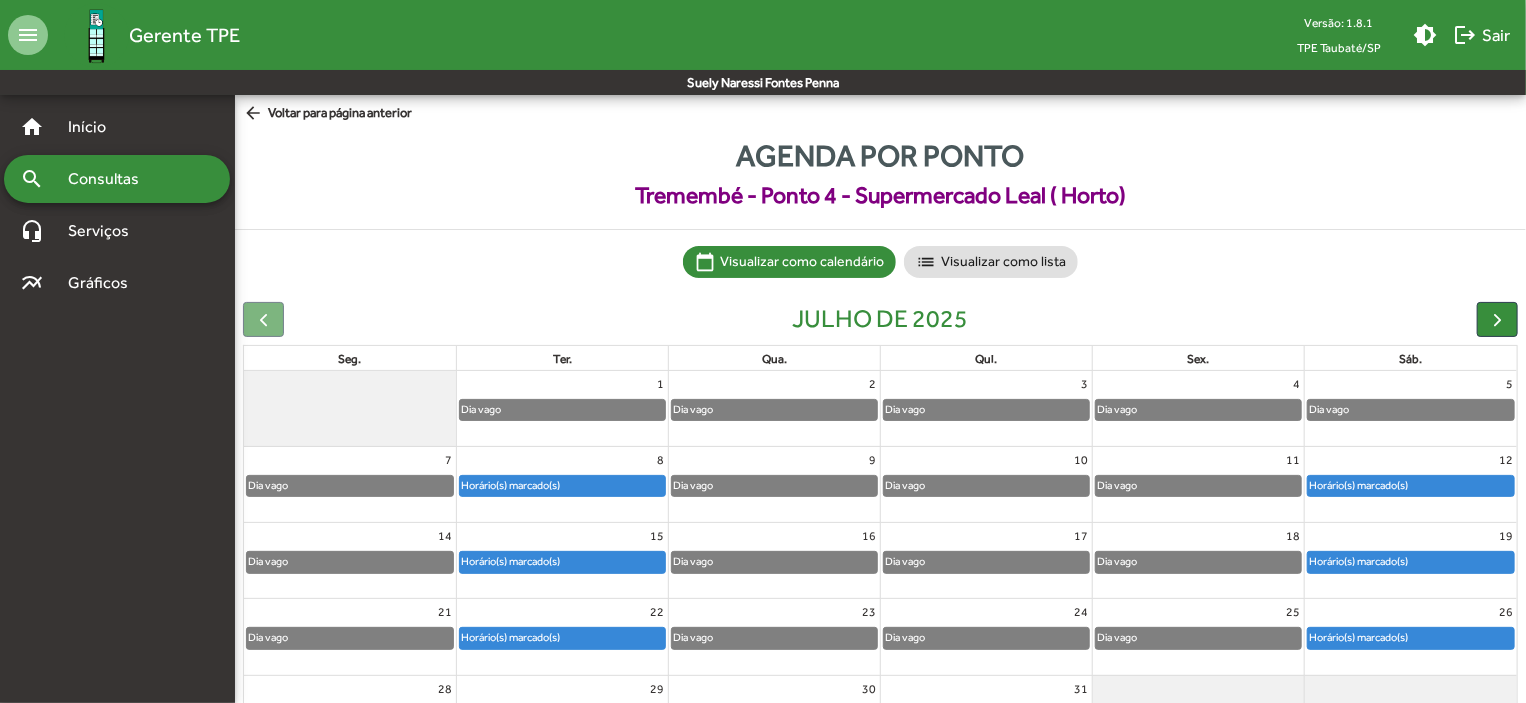 click on "Horário(s) marcado(s)" 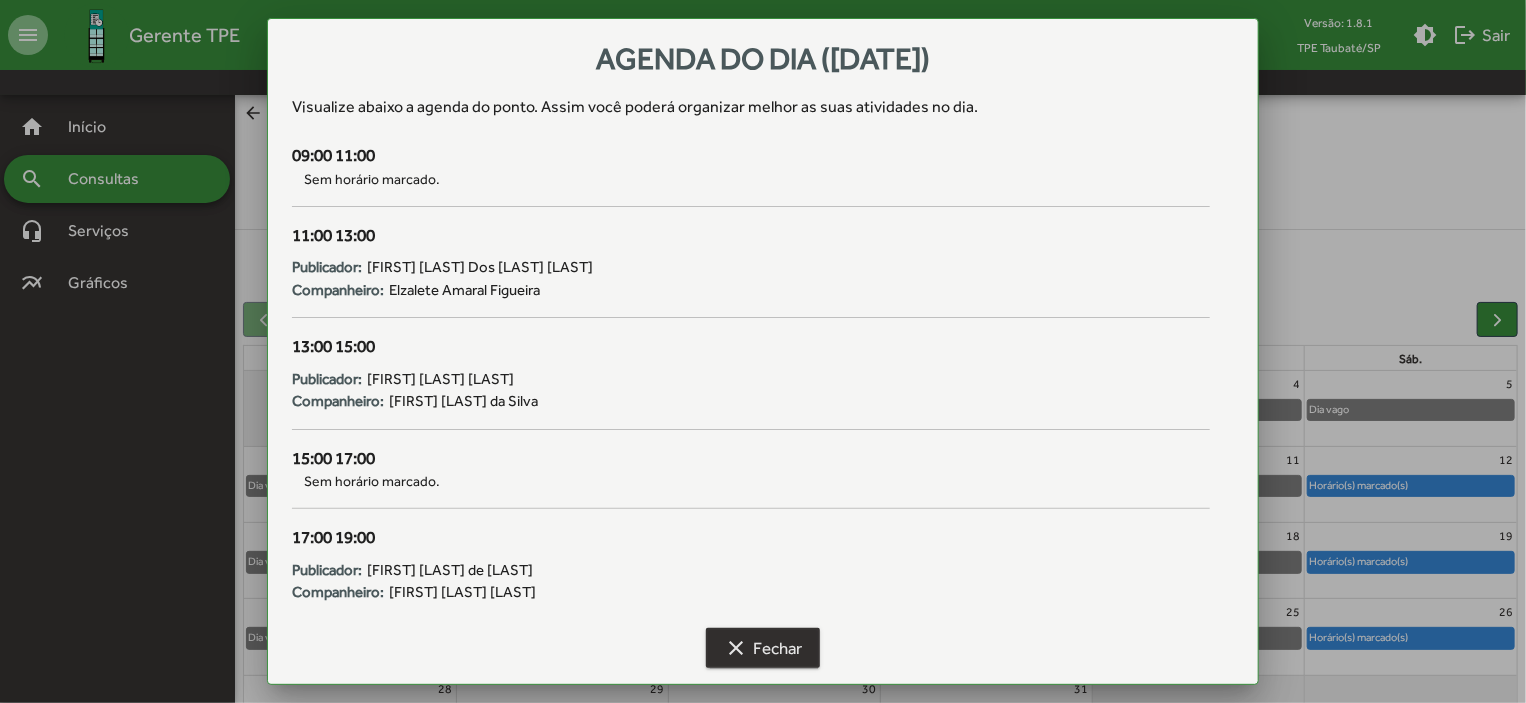 click on "clear  Fechar" at bounding box center (763, 648) 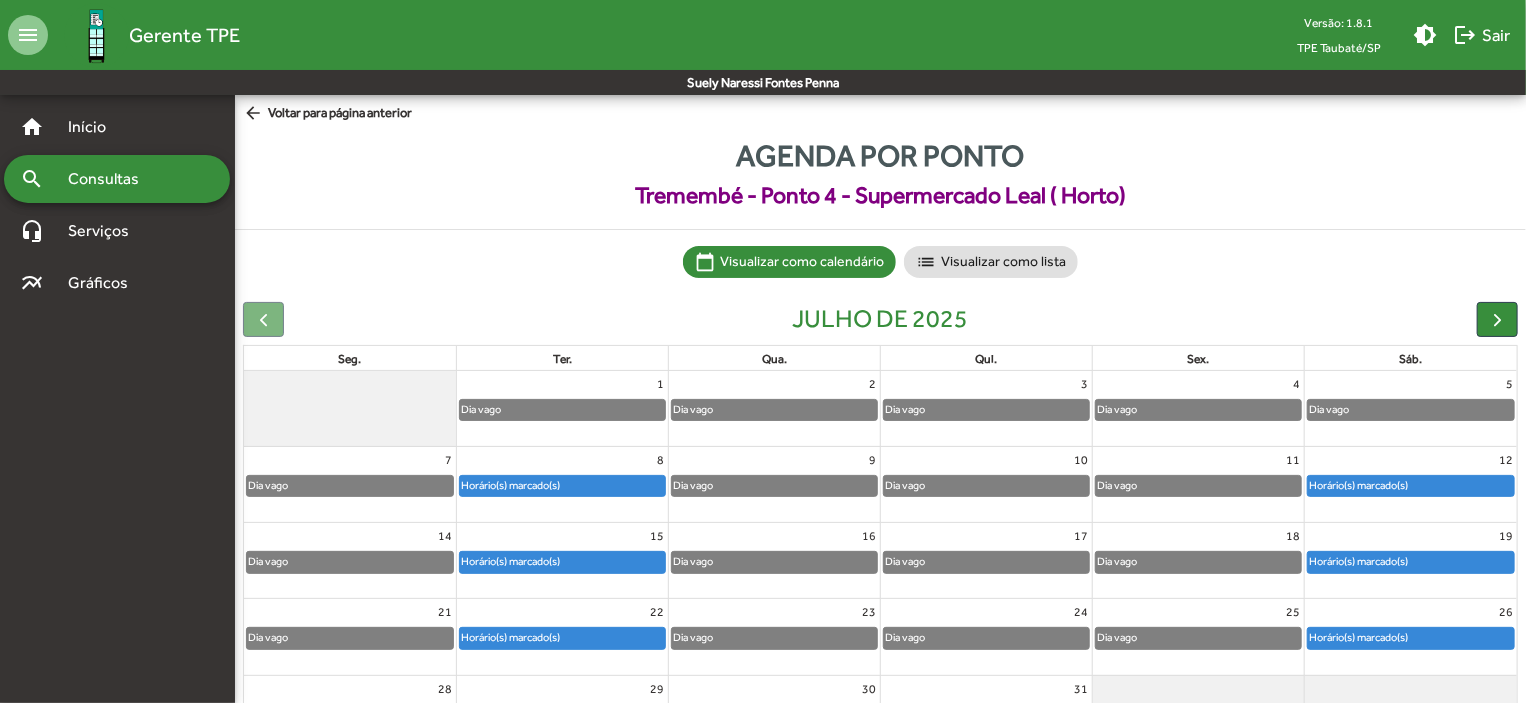 click on "Horário(s) marcado(s)" 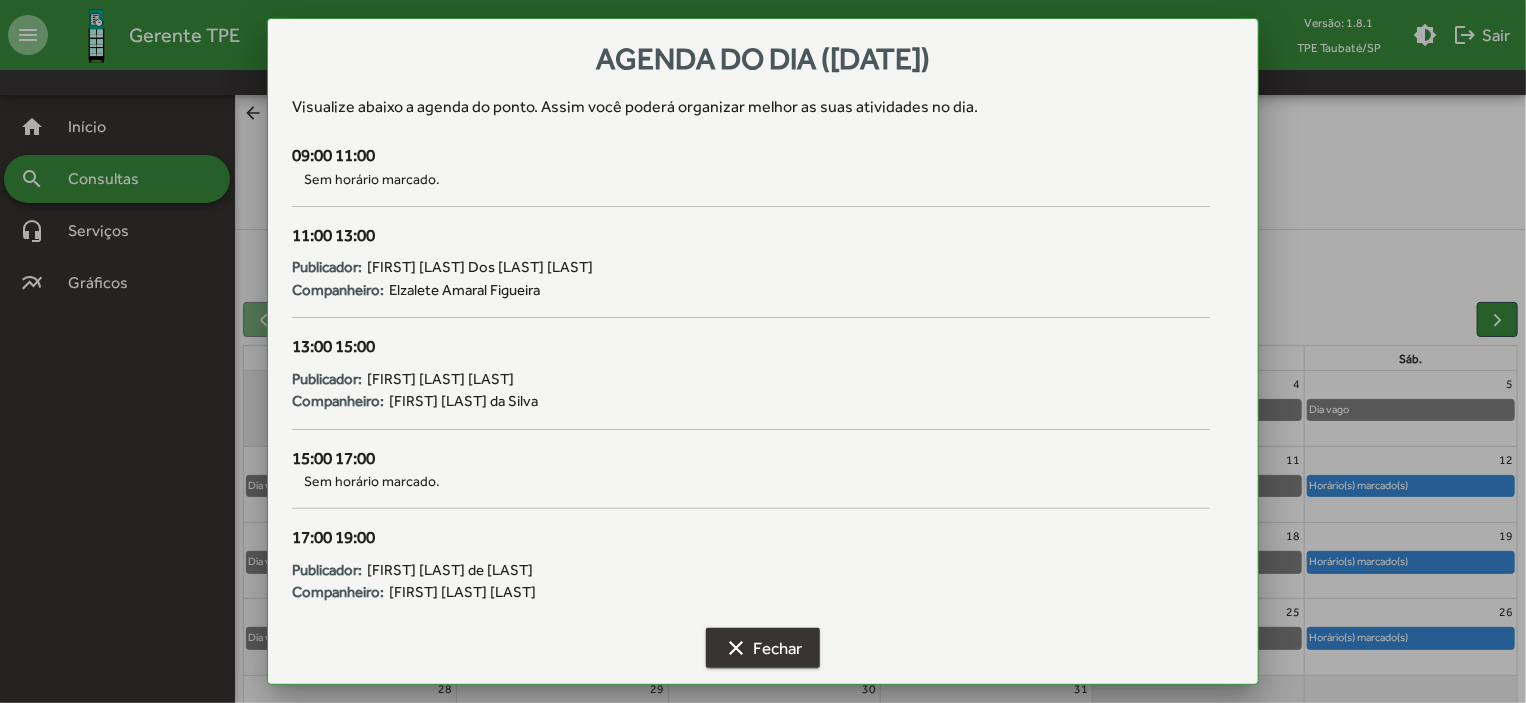 click on "clear  Fechar" at bounding box center [763, 648] 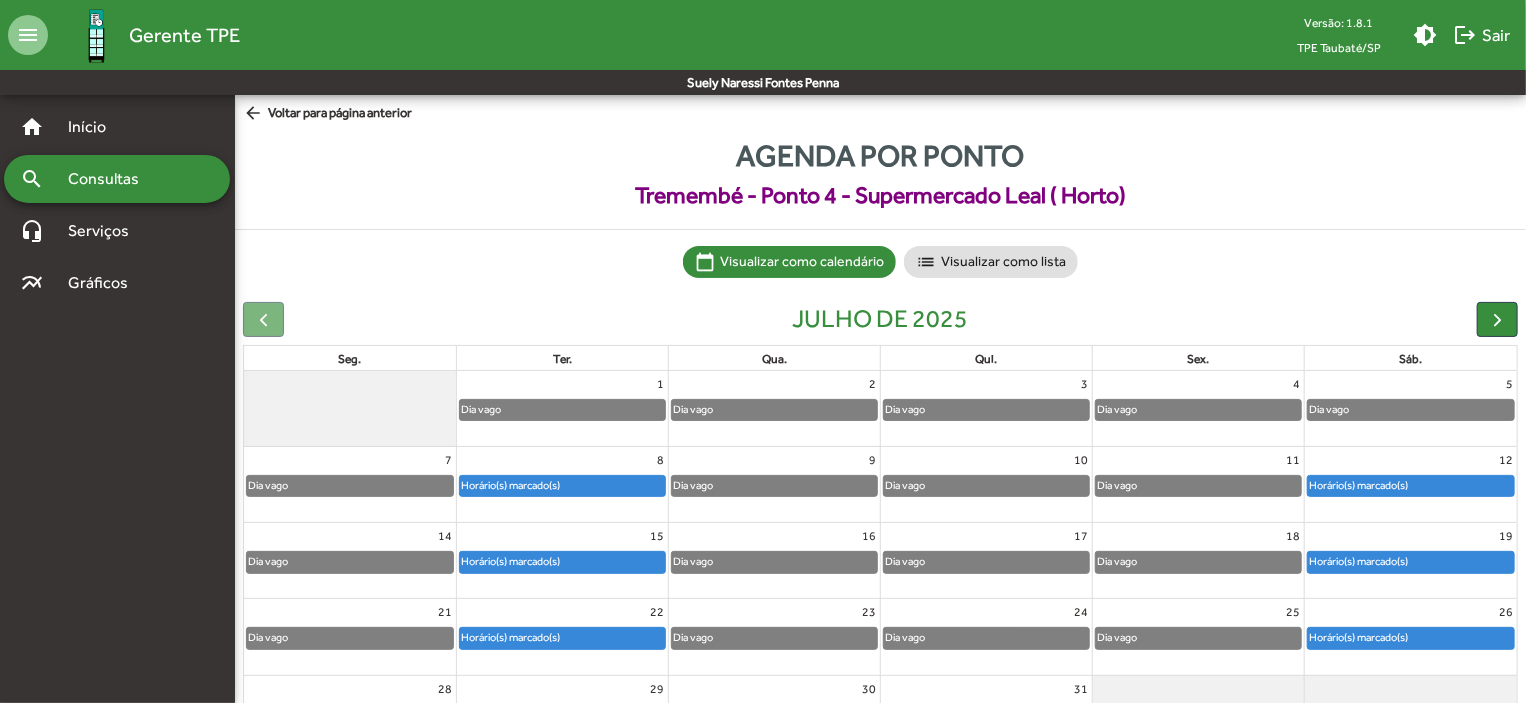 click on "23 Dia vago" 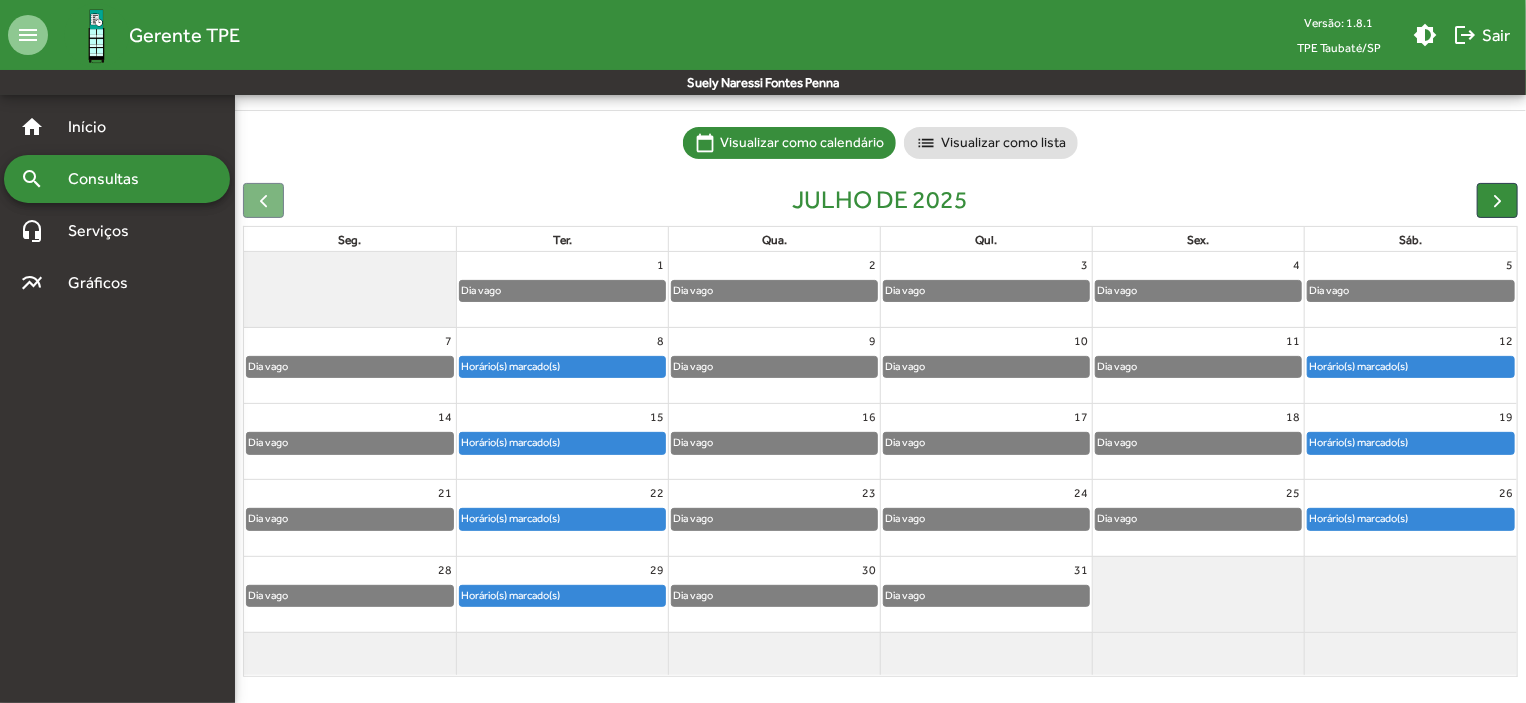 scroll, scrollTop: 124, scrollLeft: 0, axis: vertical 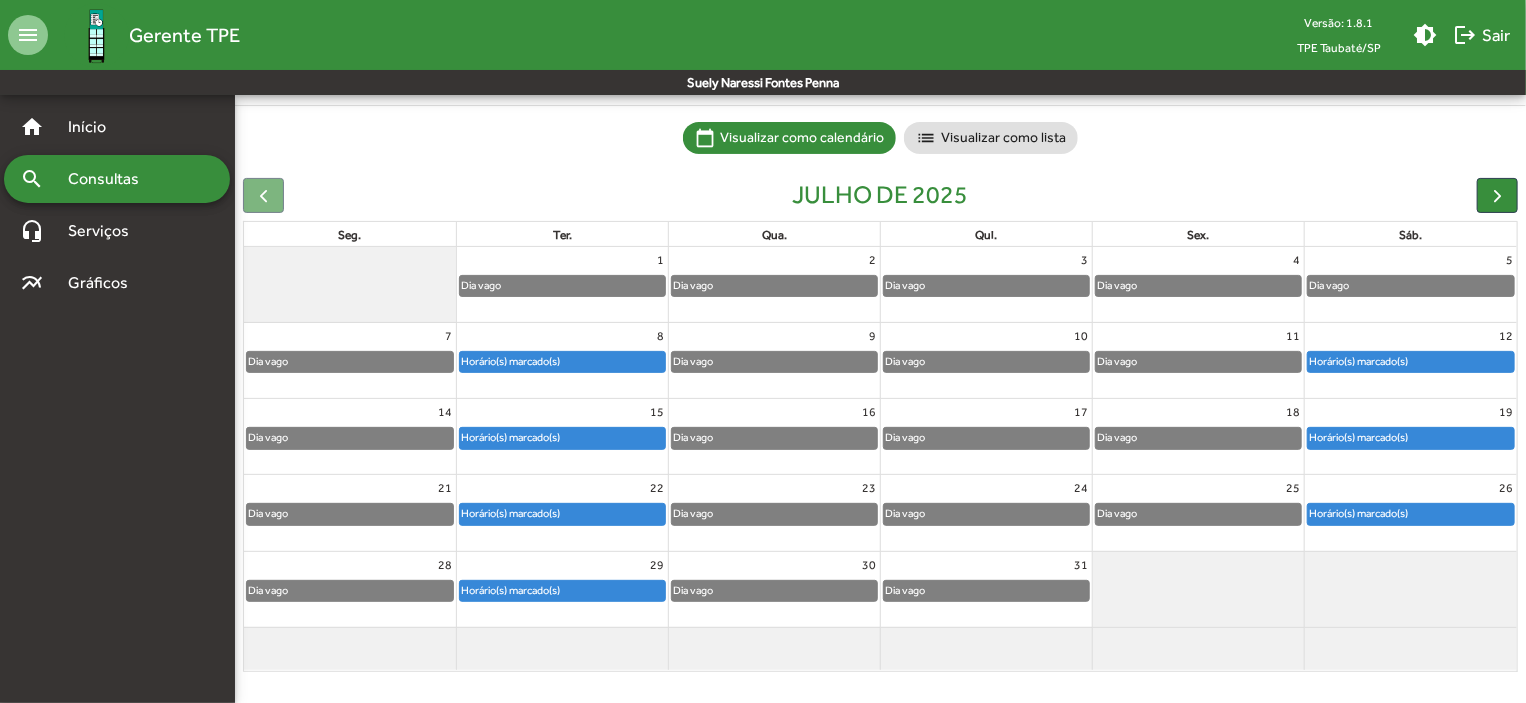 click on "Horário(s) marcado(s)" 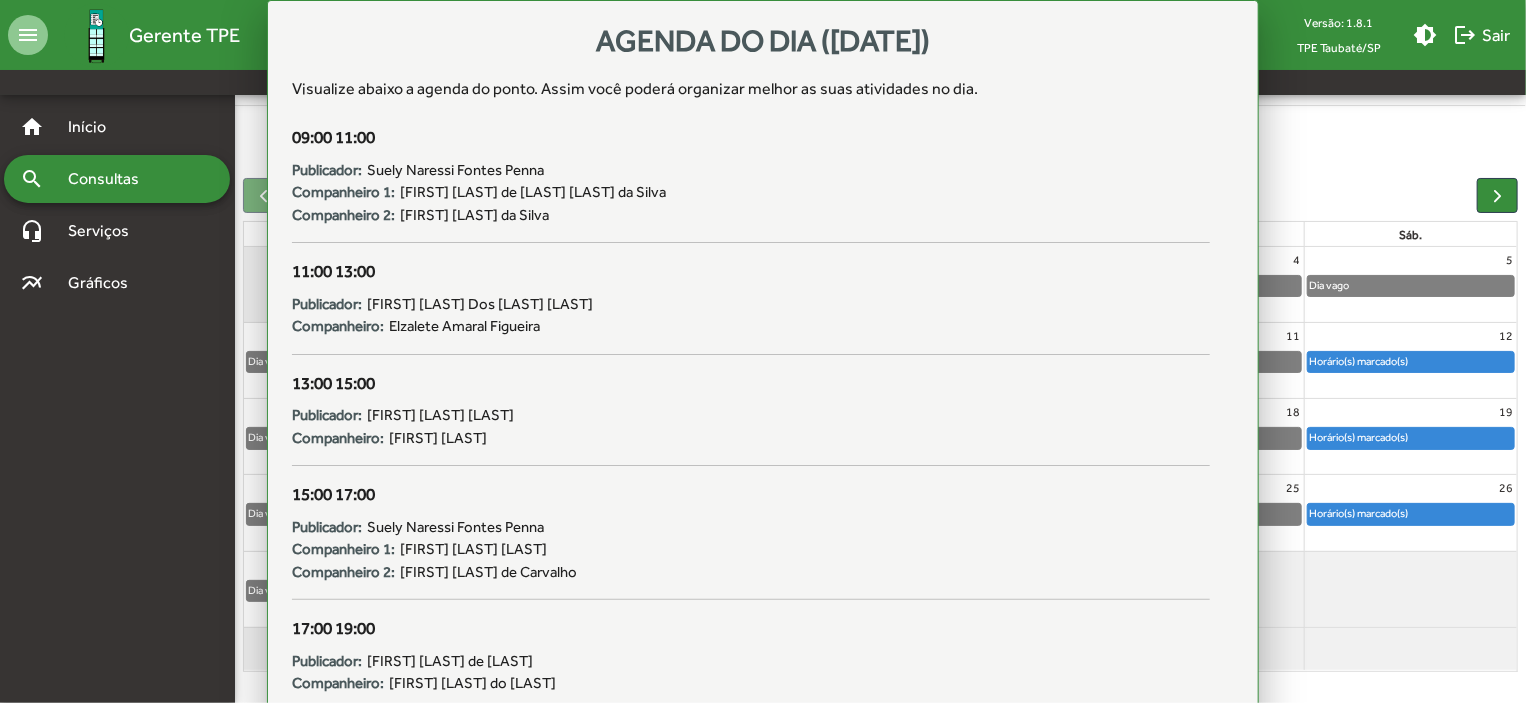 scroll, scrollTop: 124, scrollLeft: 0, axis: vertical 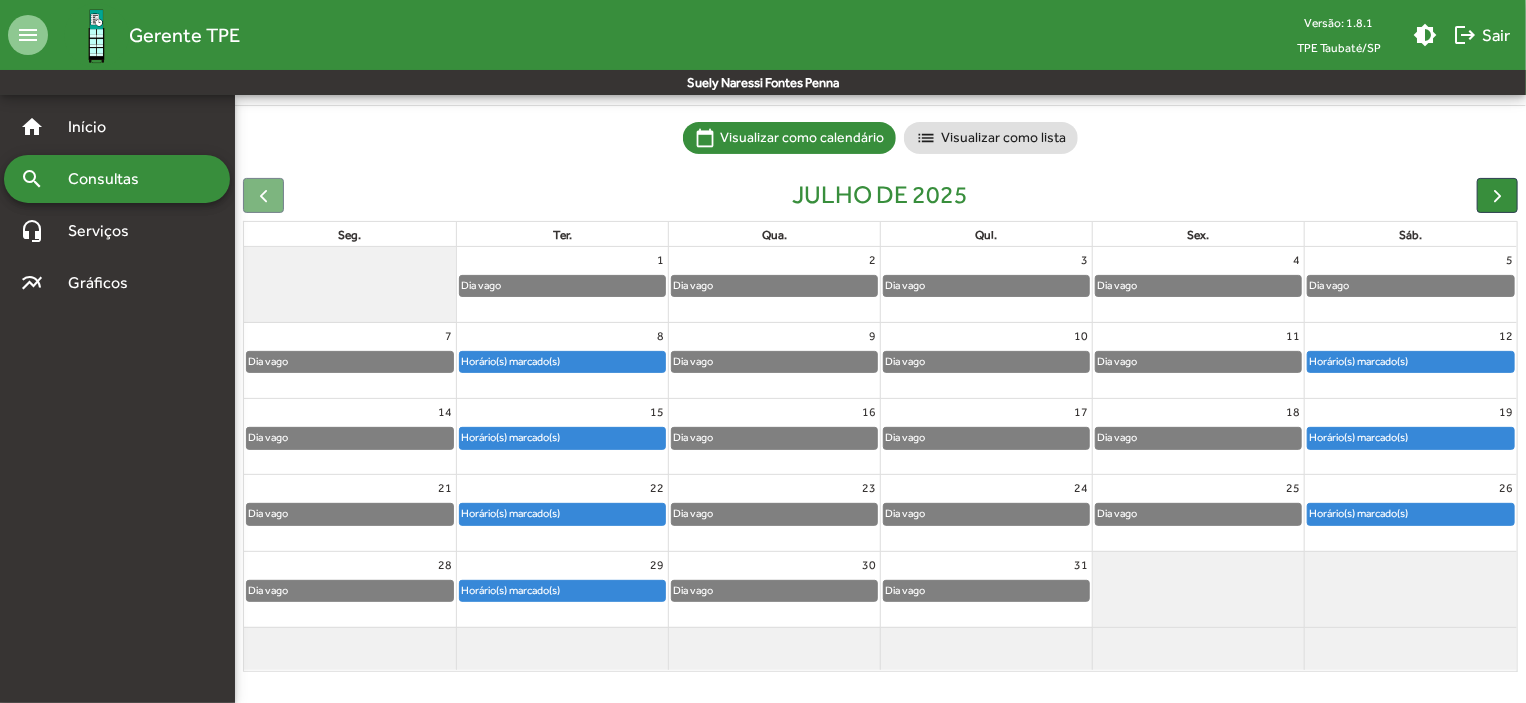 click on "Horário(s) marcado(s)" 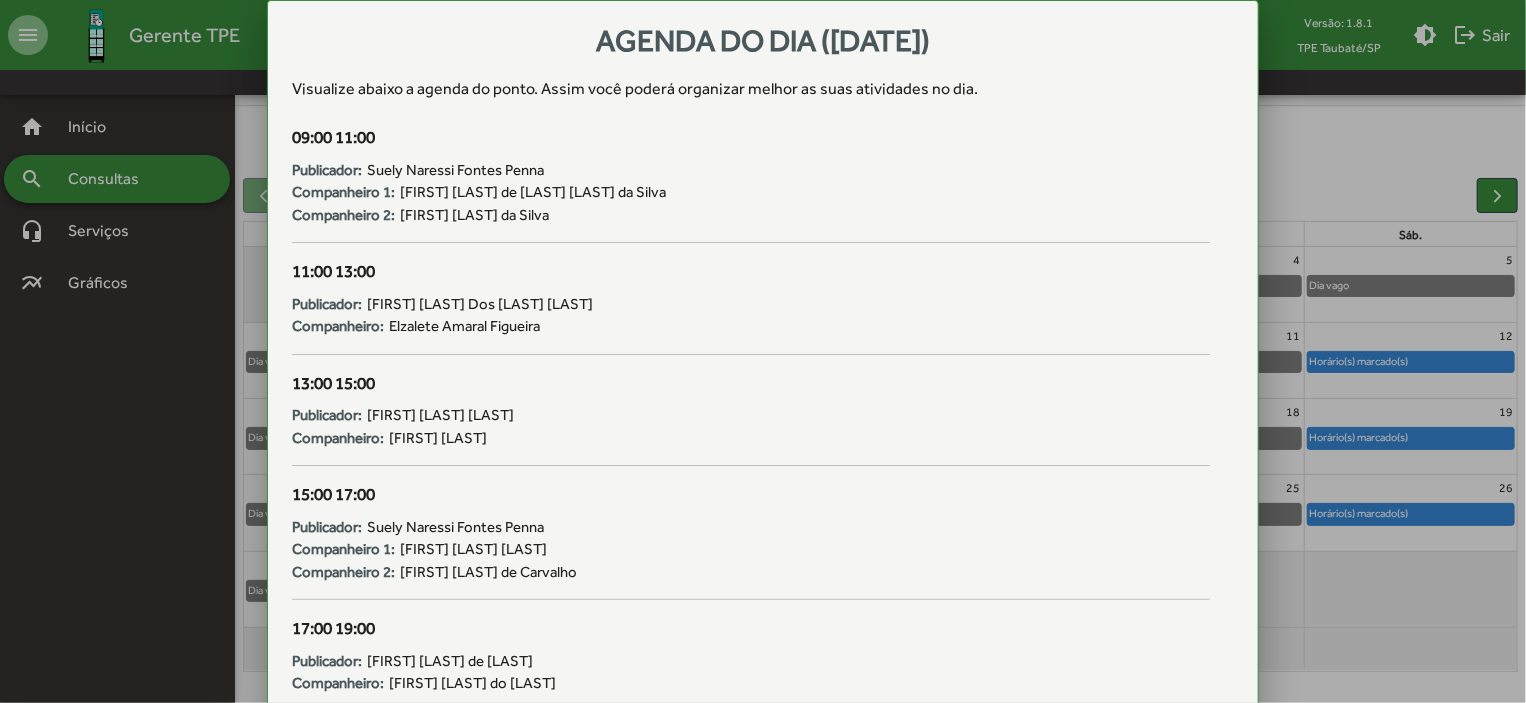 scroll, scrollTop: 0, scrollLeft: 0, axis: both 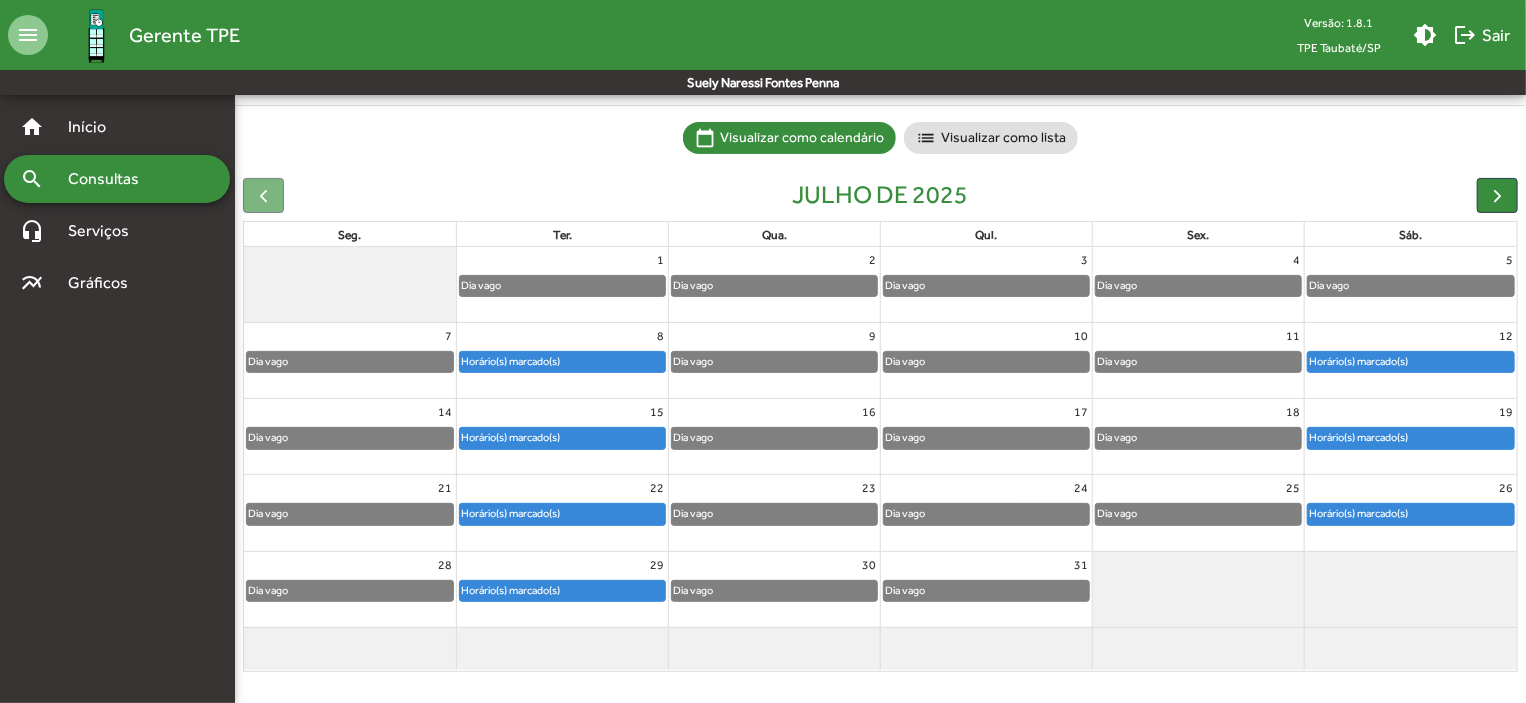 click on "Horário(s) marcado(s)" 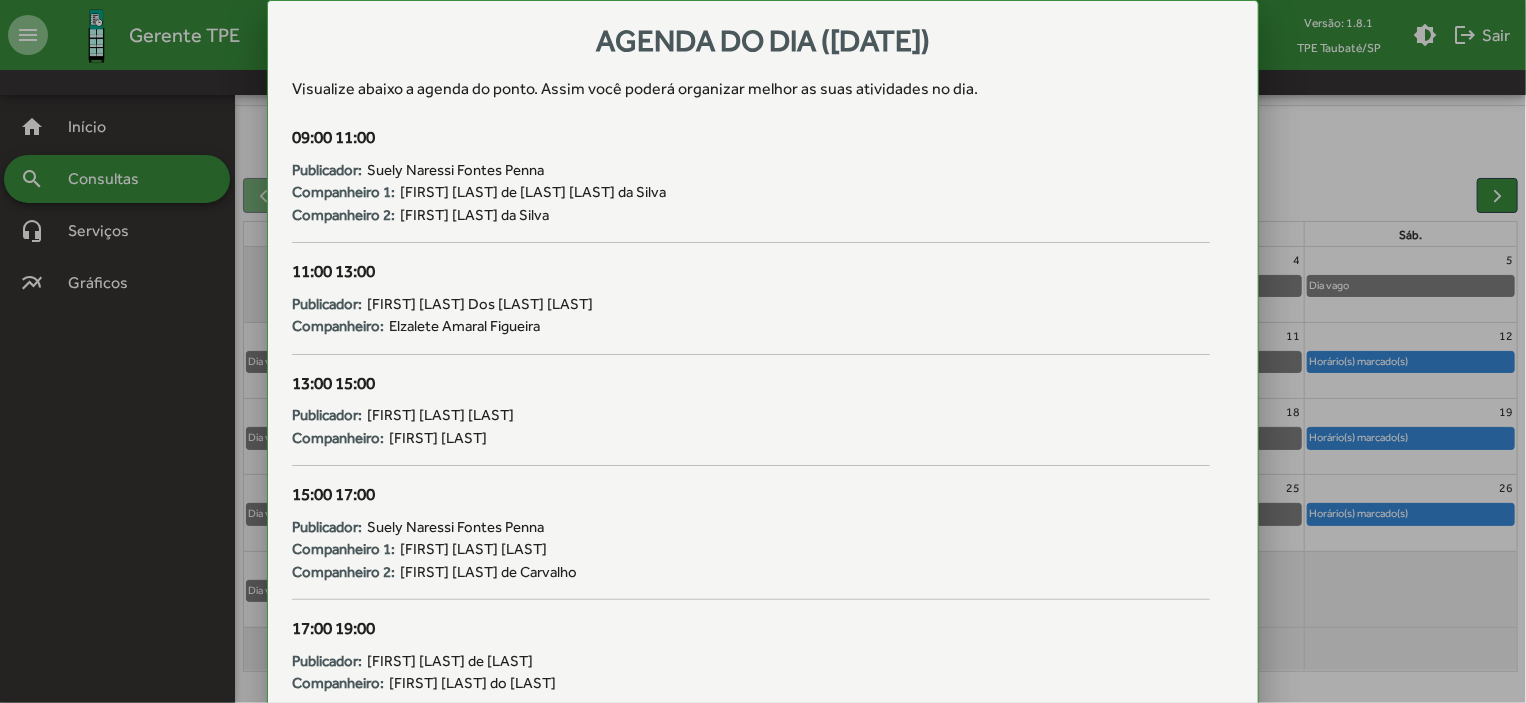 scroll, scrollTop: 0, scrollLeft: 0, axis: both 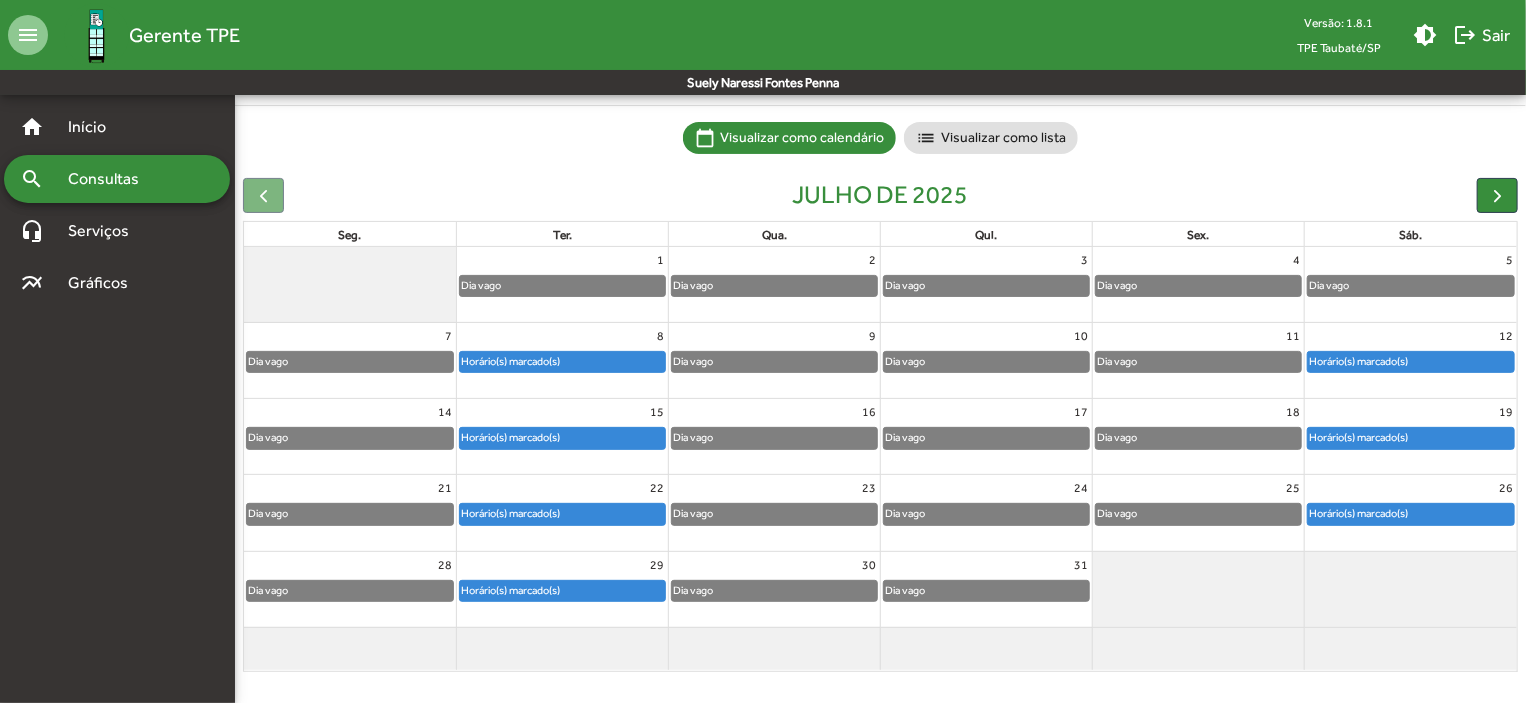 click on "Horário(s) marcado(s)" 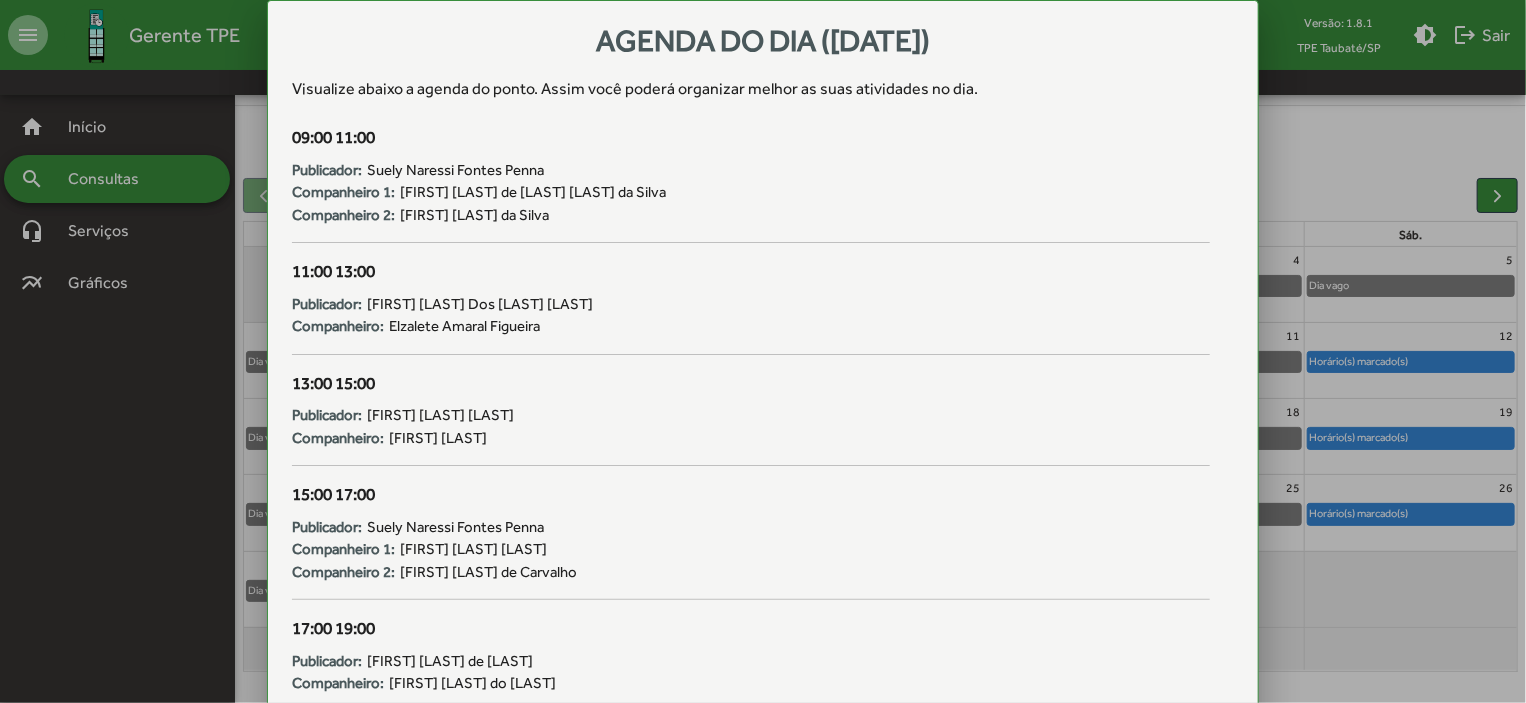 click at bounding box center [763, 351] 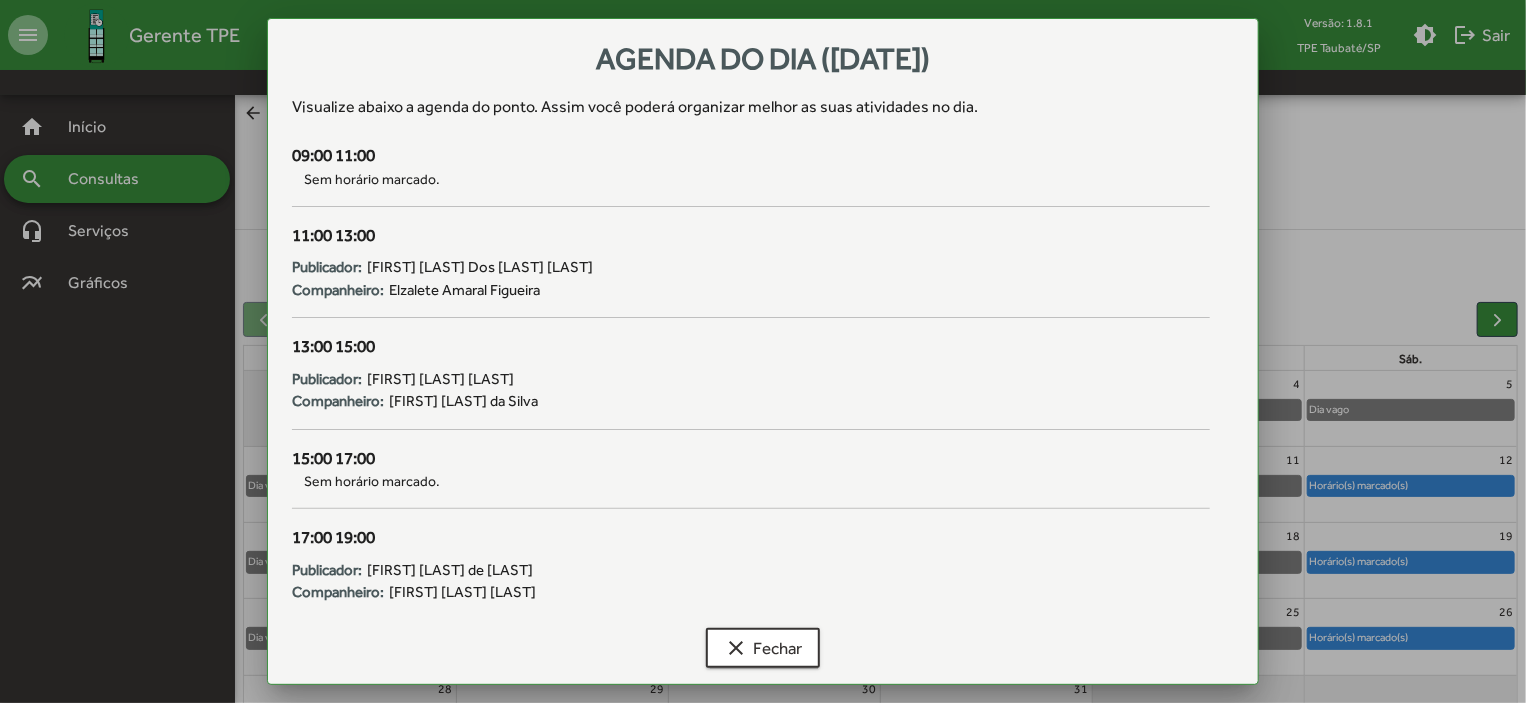 scroll, scrollTop: 124, scrollLeft: 0, axis: vertical 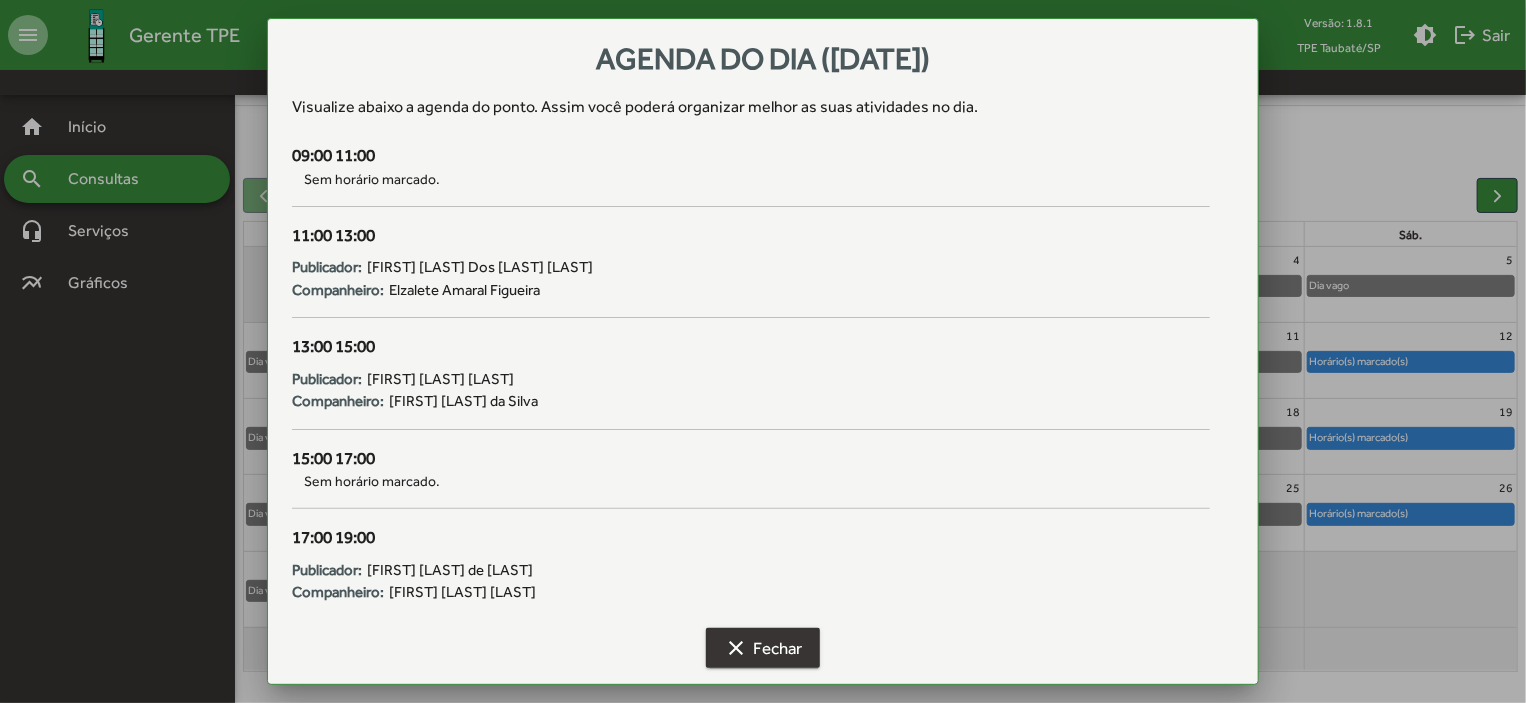 click on "clear  Fechar" at bounding box center [763, 648] 